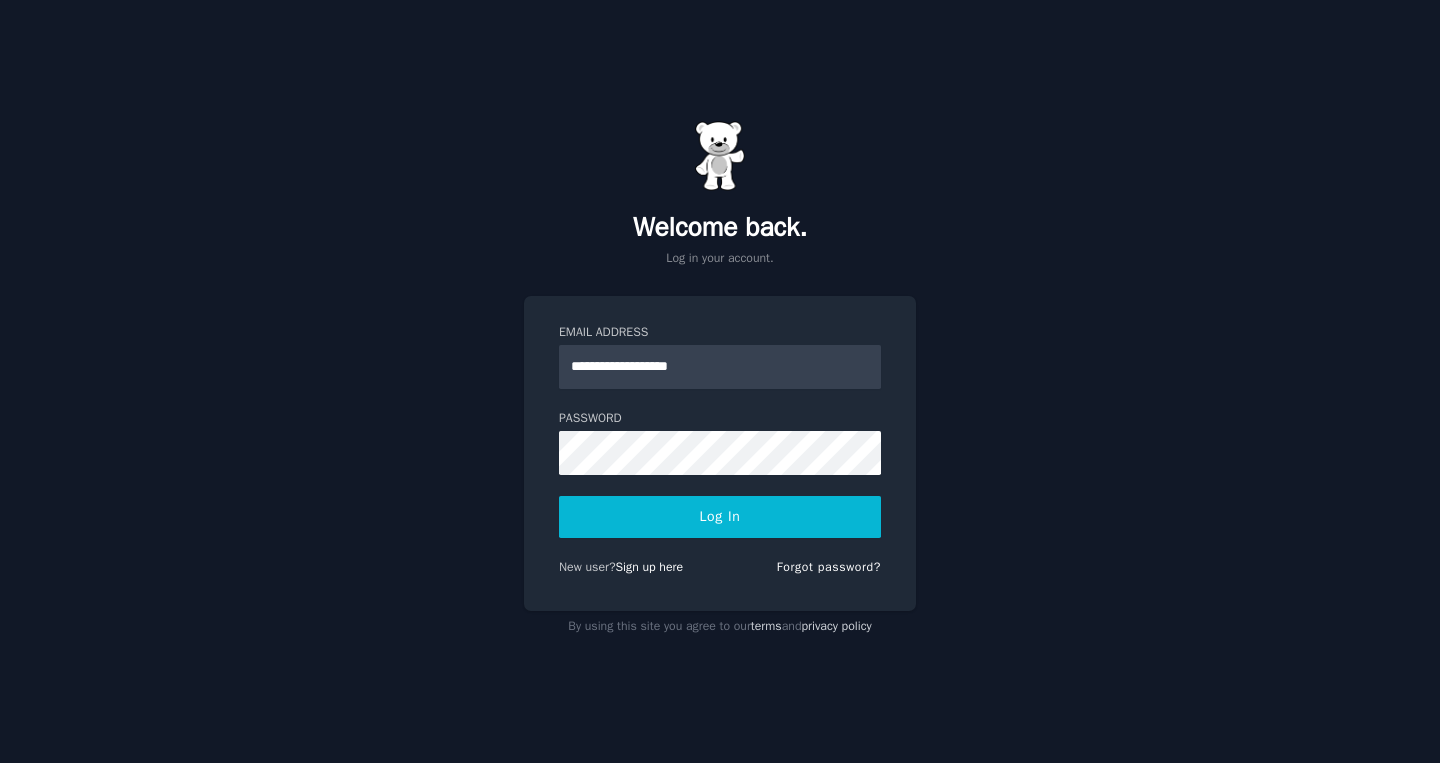 scroll, scrollTop: 0, scrollLeft: 0, axis: both 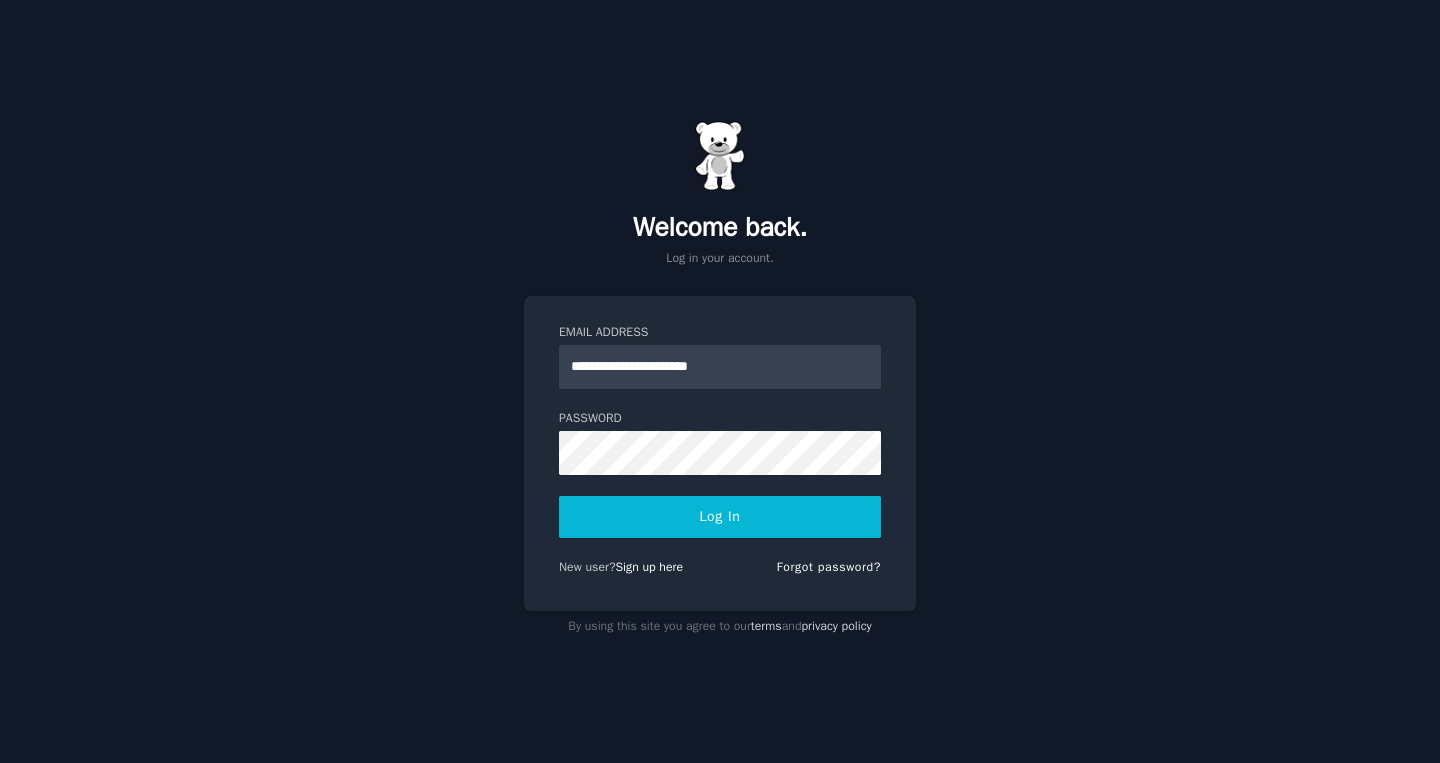 type on "**********" 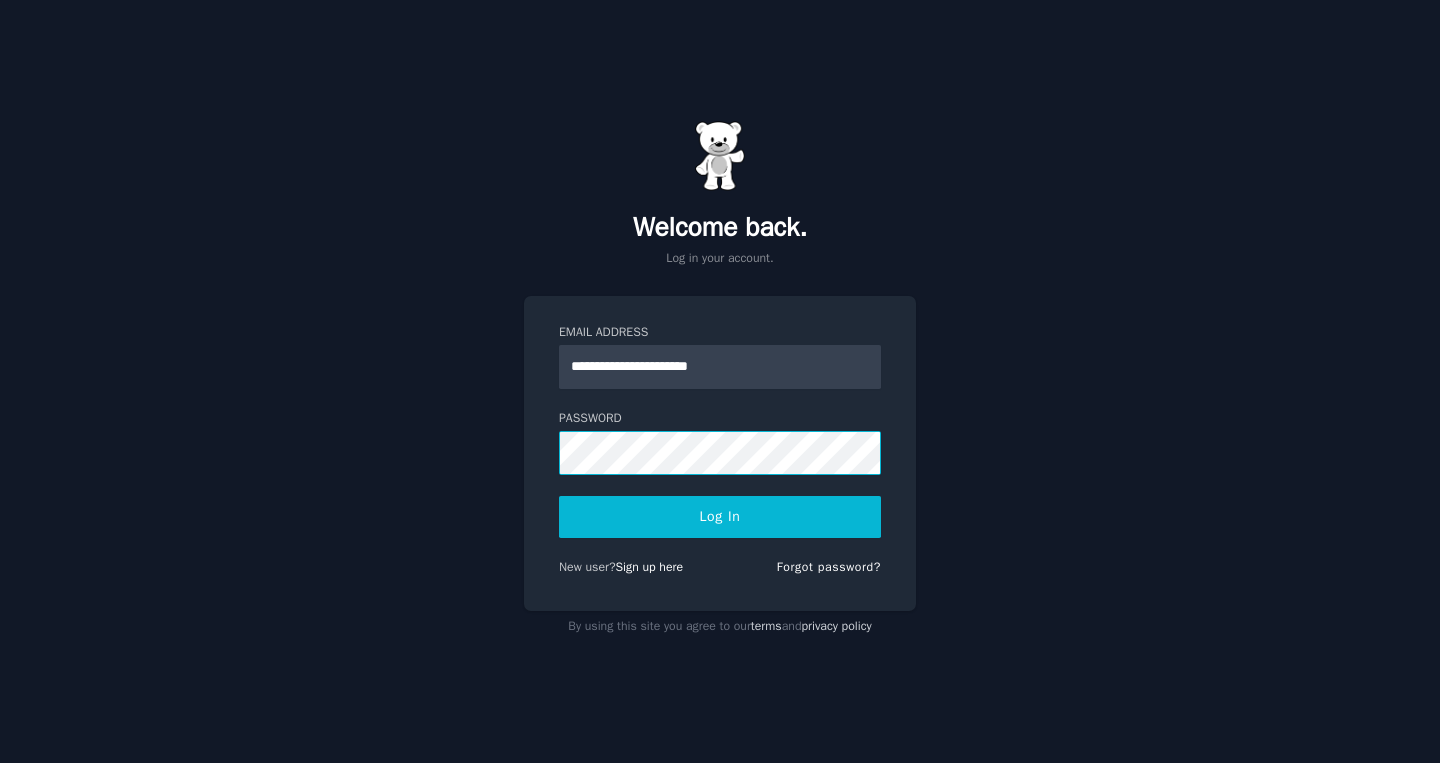 click on "Log In" at bounding box center [720, 517] 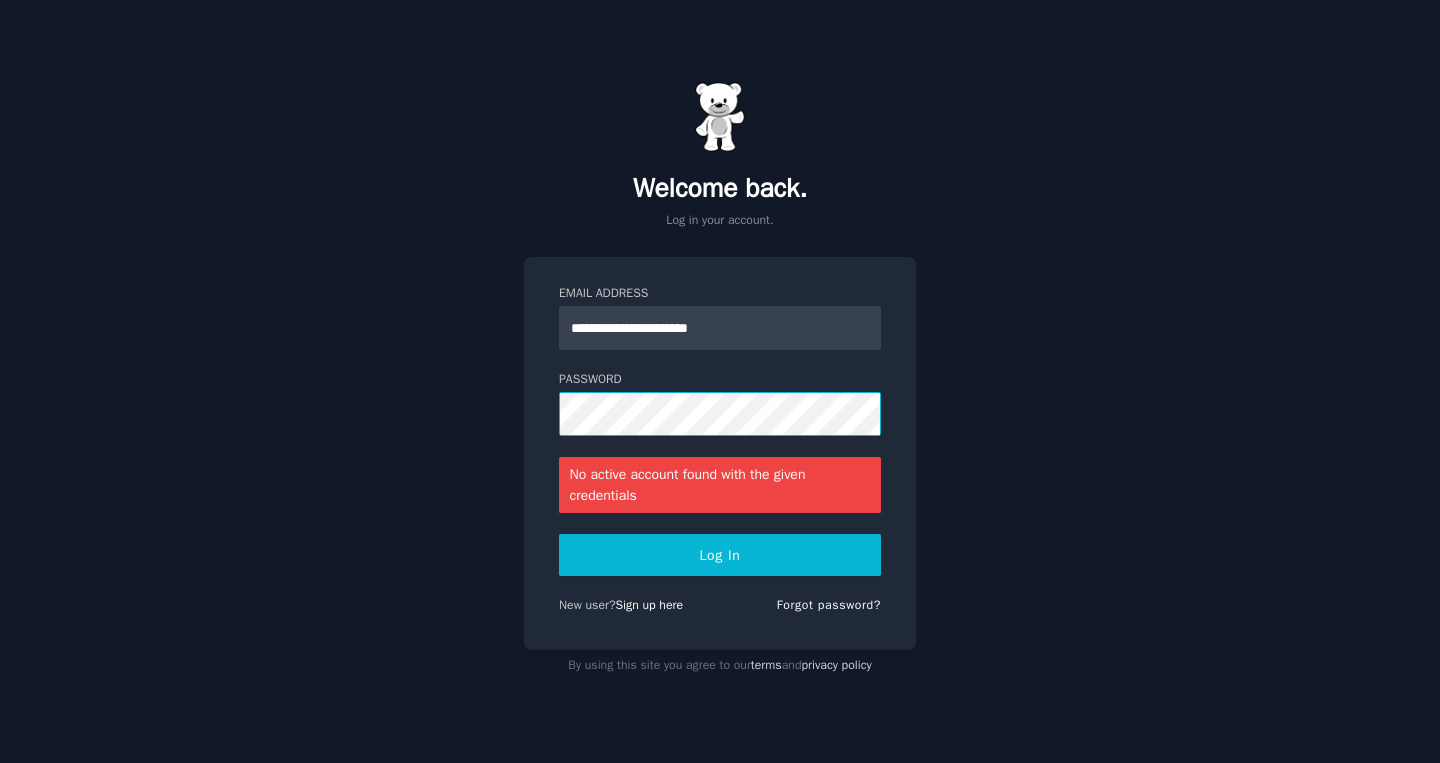 click on "Log In" at bounding box center (720, 555) 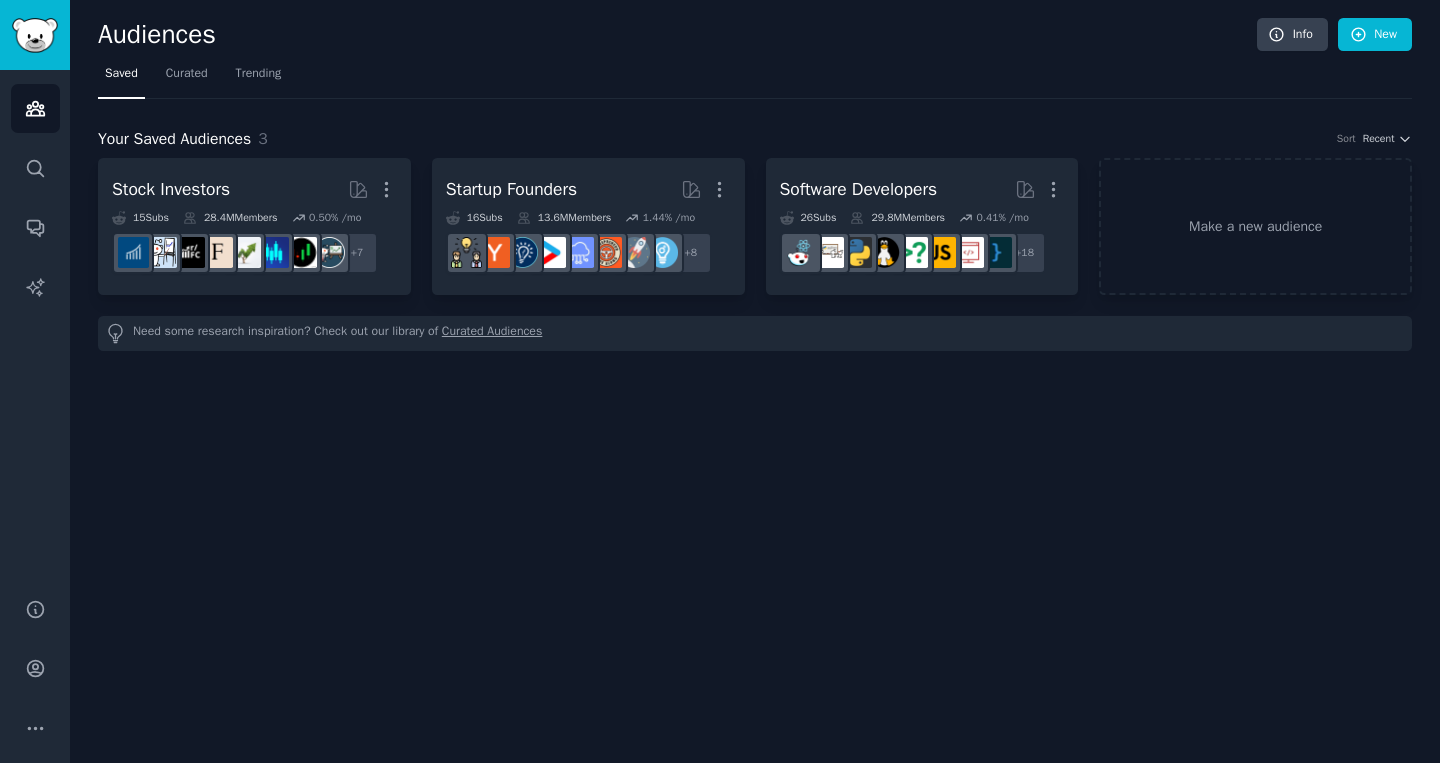 scroll, scrollTop: 0, scrollLeft: 0, axis: both 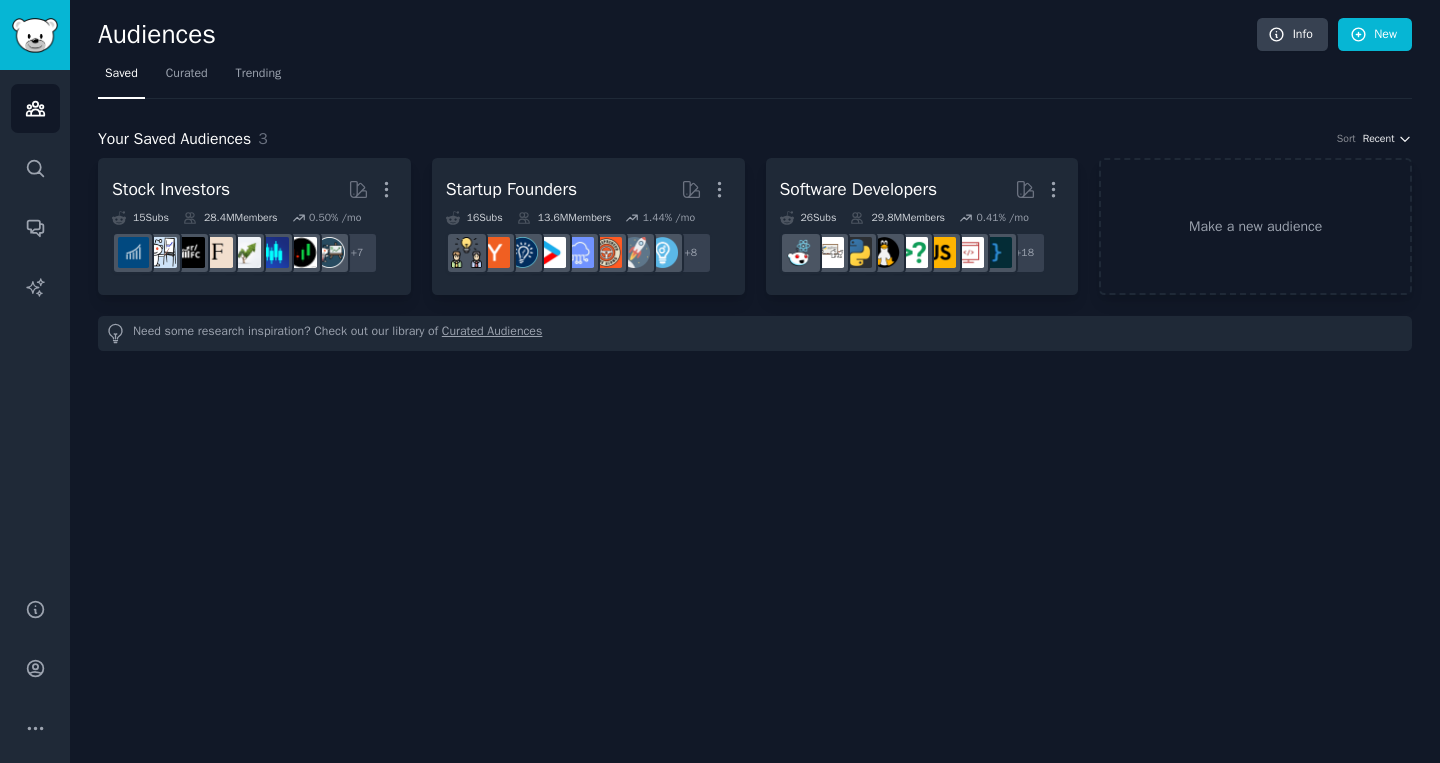 click on "Recent" at bounding box center [1379, 139] 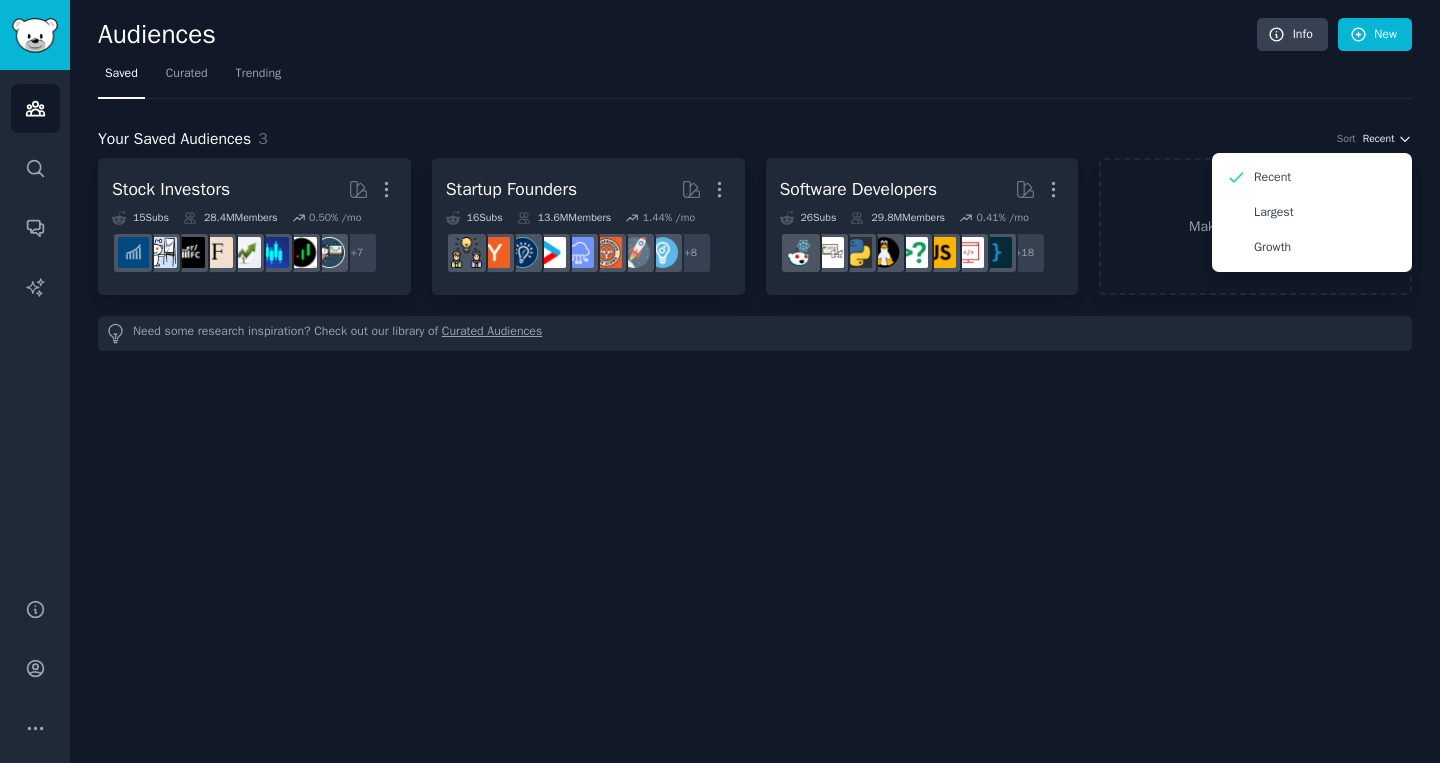 click on "Recent" at bounding box center (1379, 139) 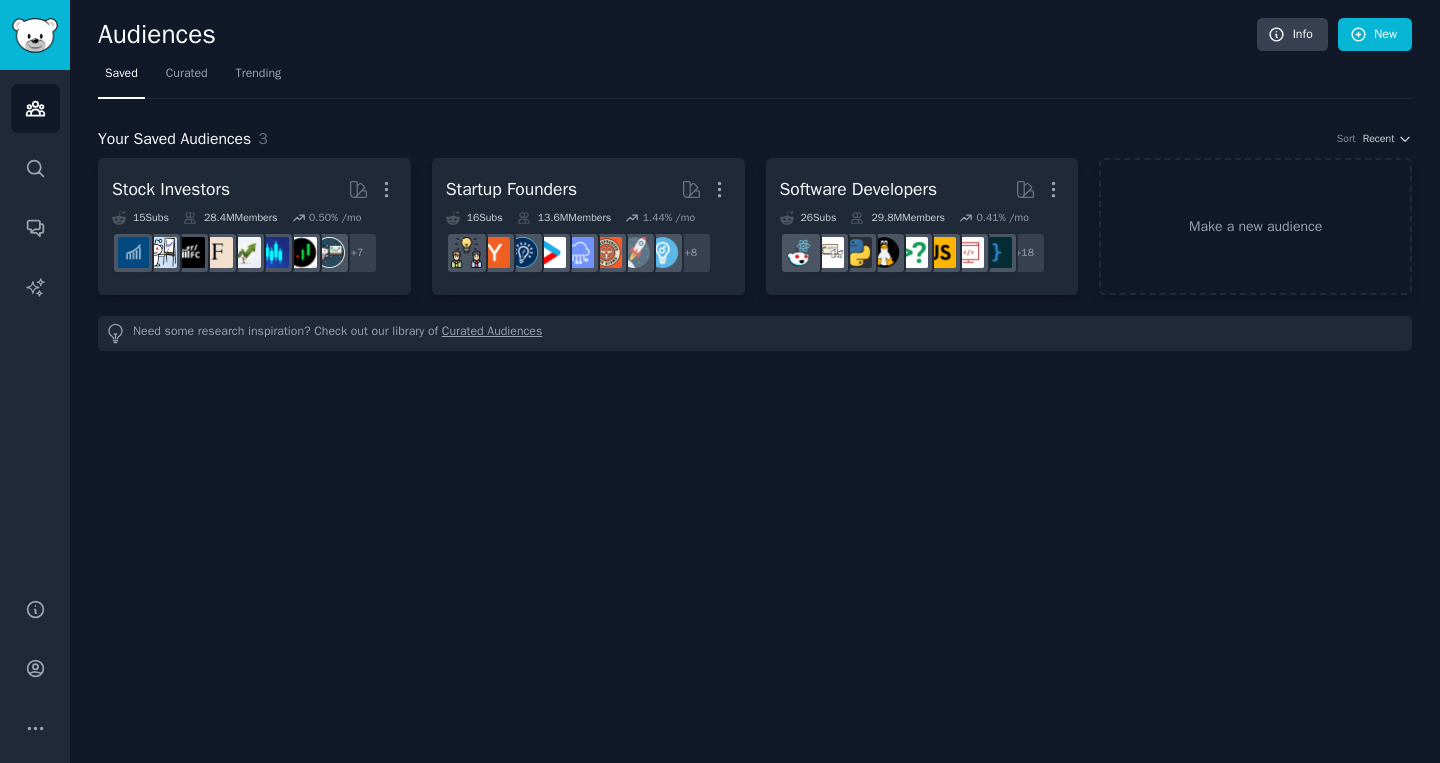 click on "Saved Curated Trending" at bounding box center [755, 78] 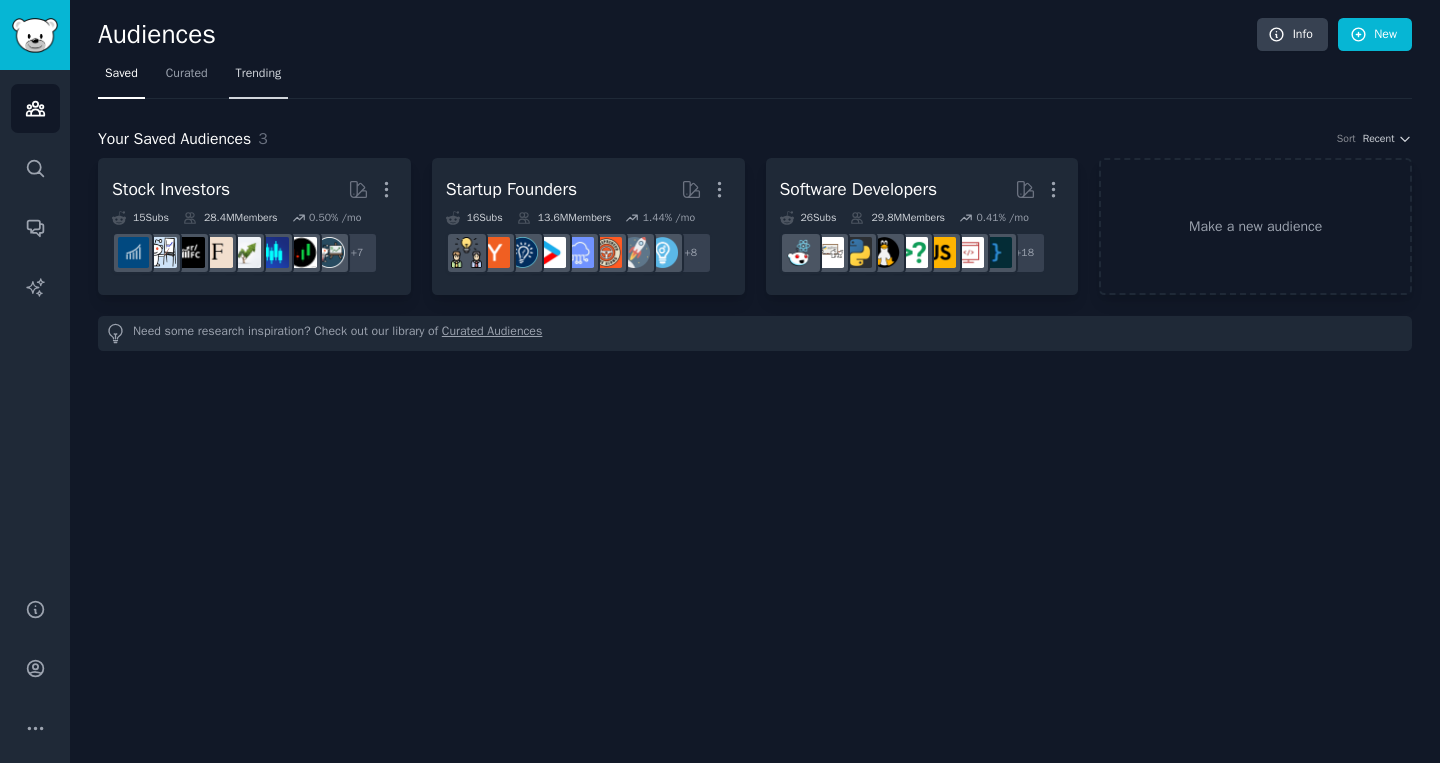 click on "Trending" at bounding box center (259, 78) 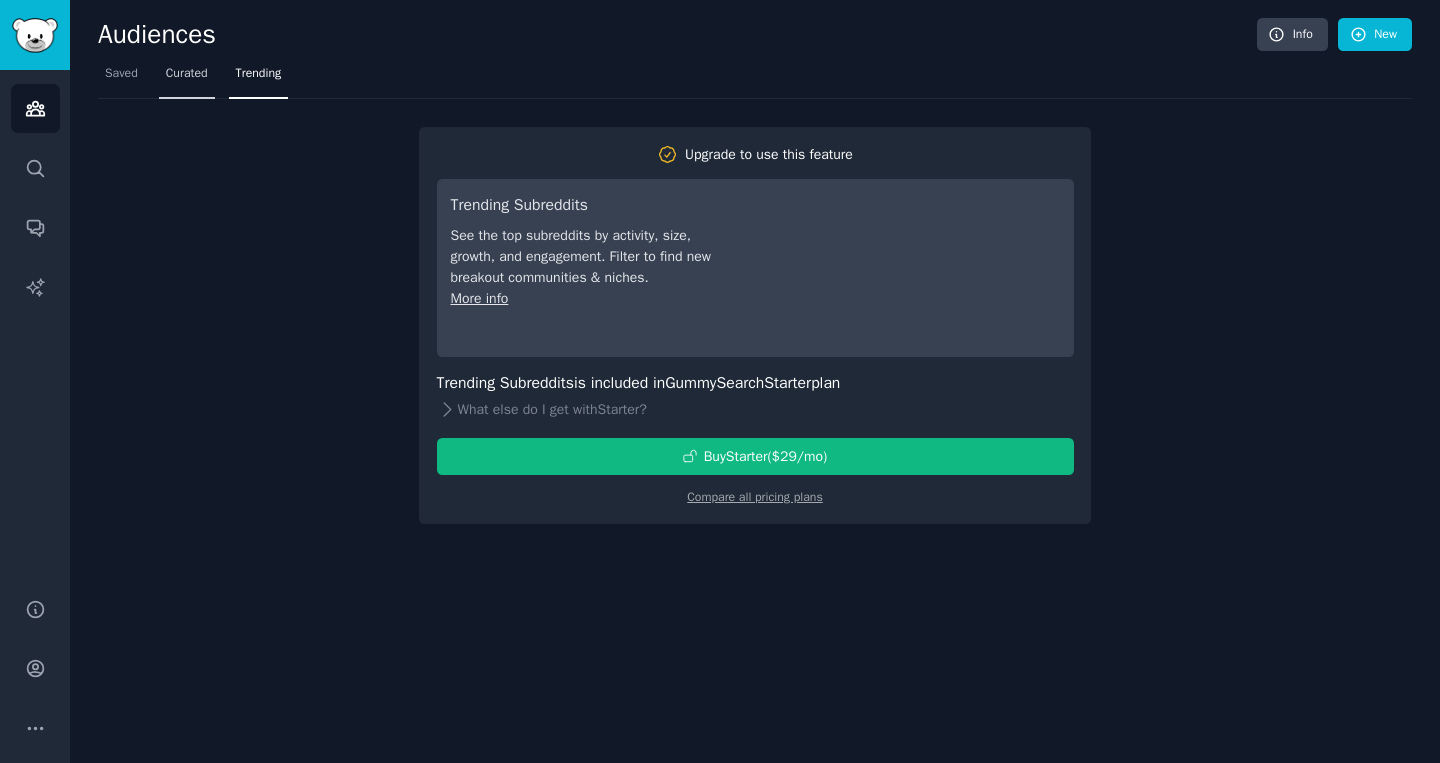 click on "Curated" at bounding box center [187, 74] 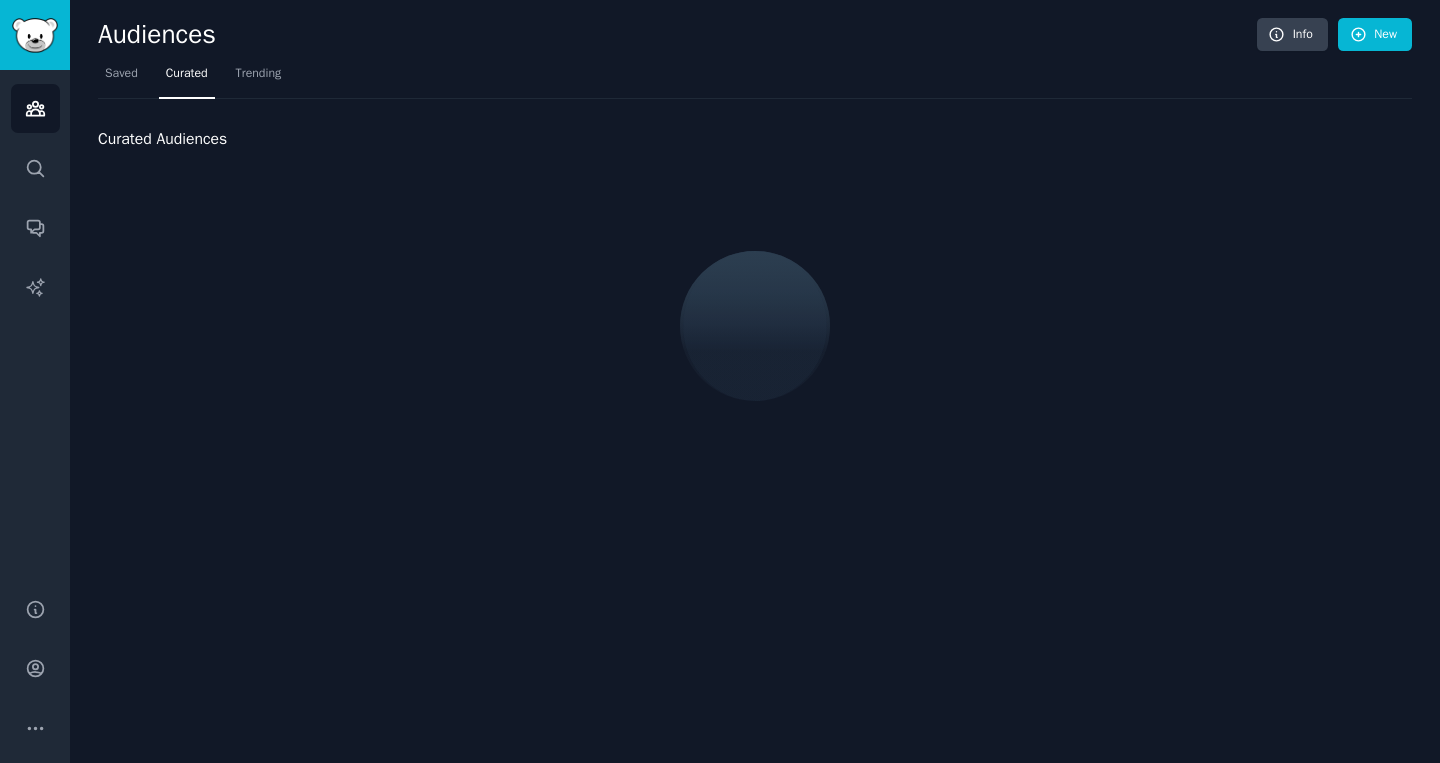 click on "Audiences Search Conversations AI Reports" at bounding box center (35, 322) 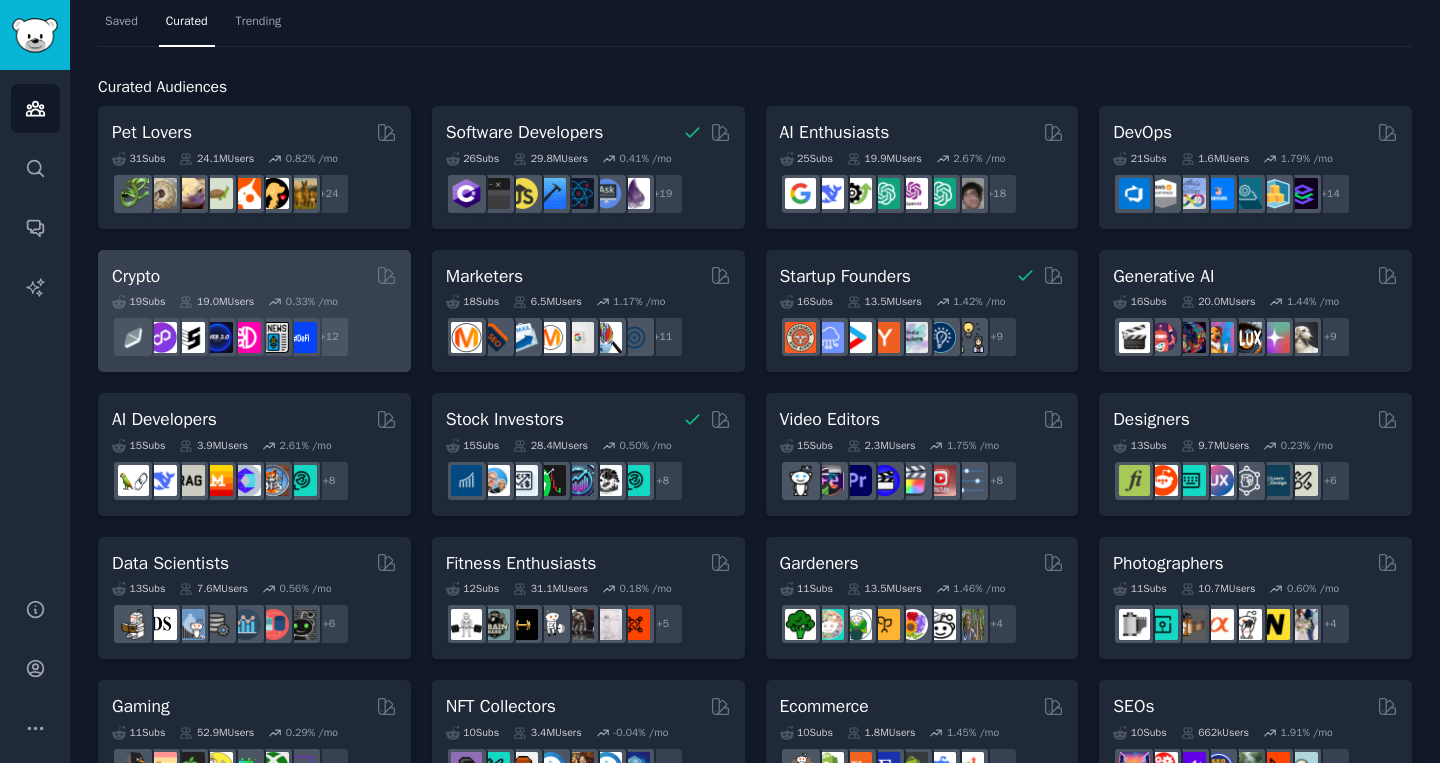 scroll, scrollTop: 158, scrollLeft: 0, axis: vertical 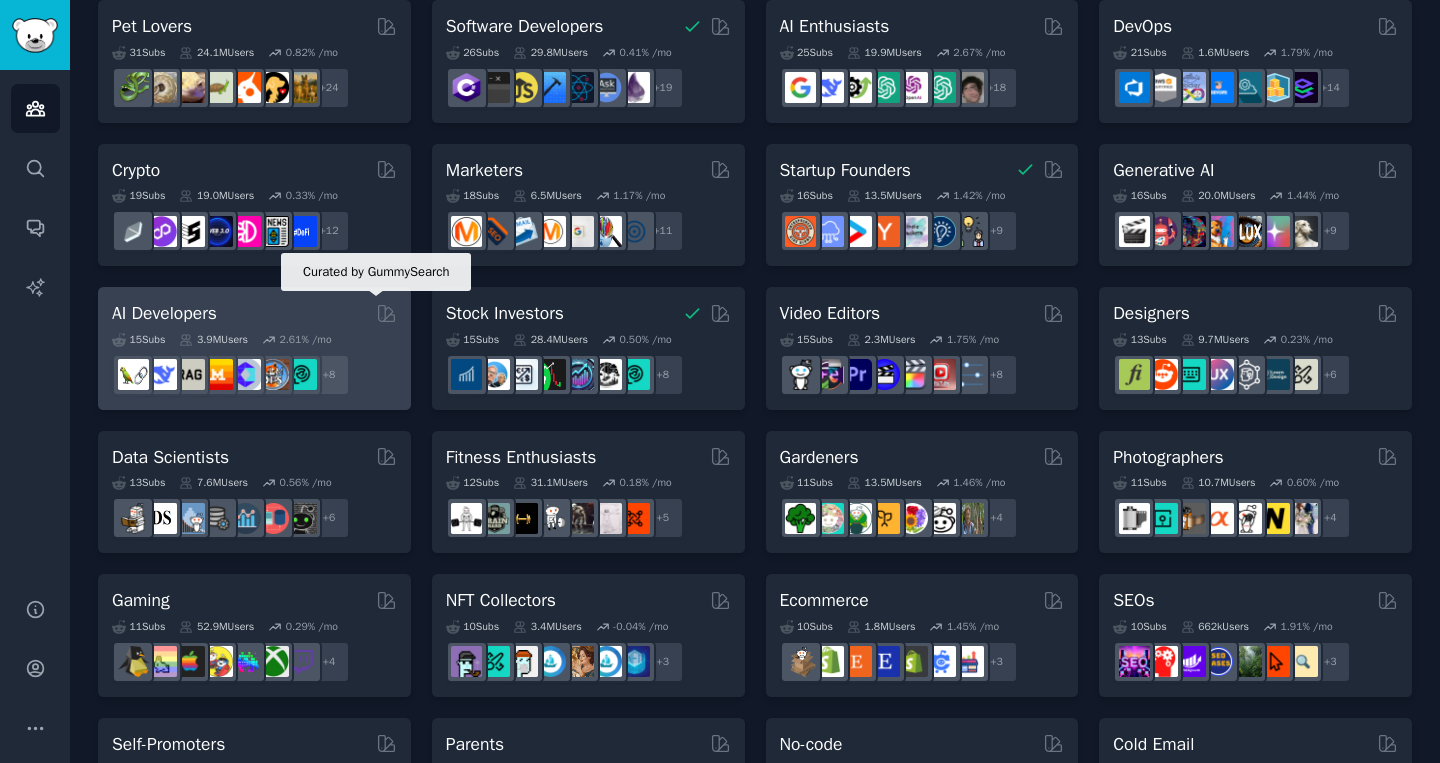 click 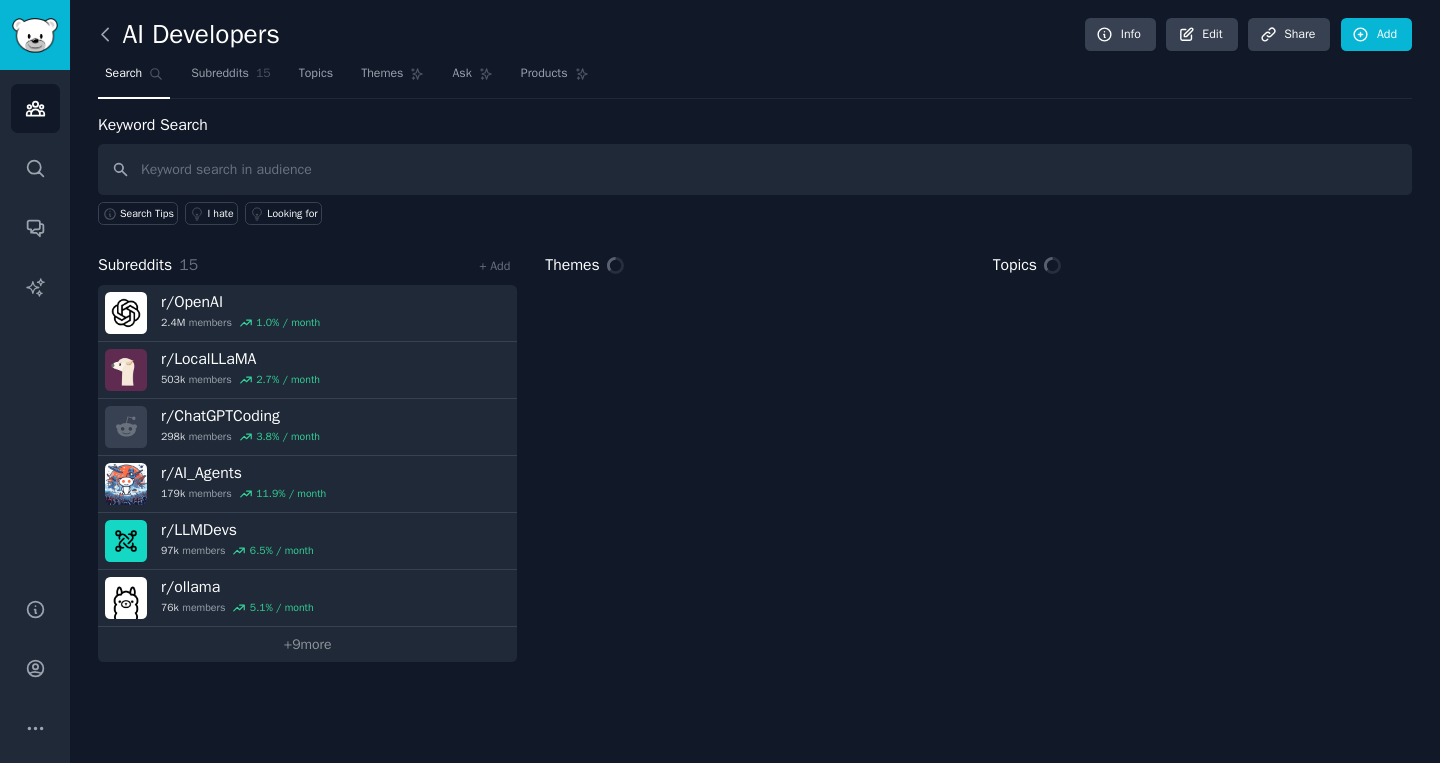 click 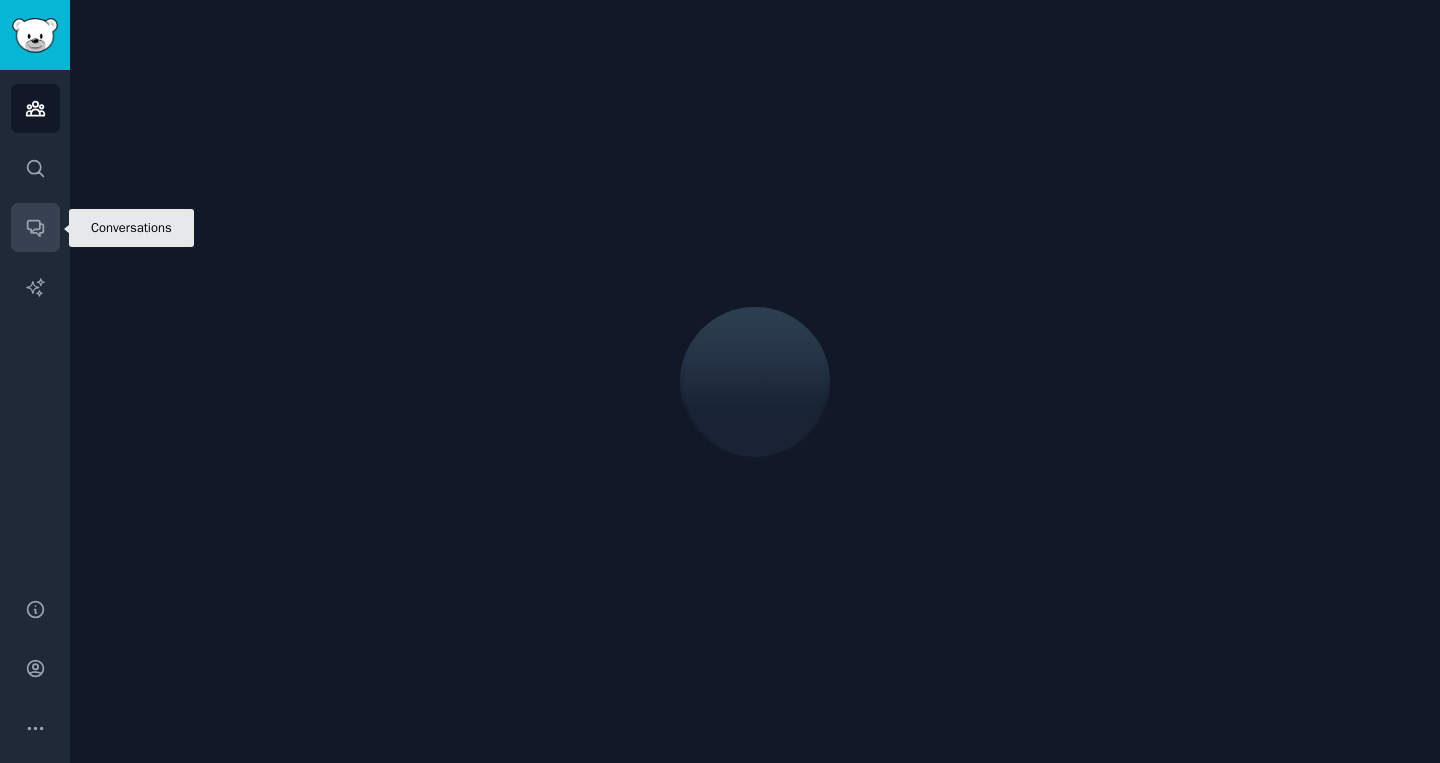 click 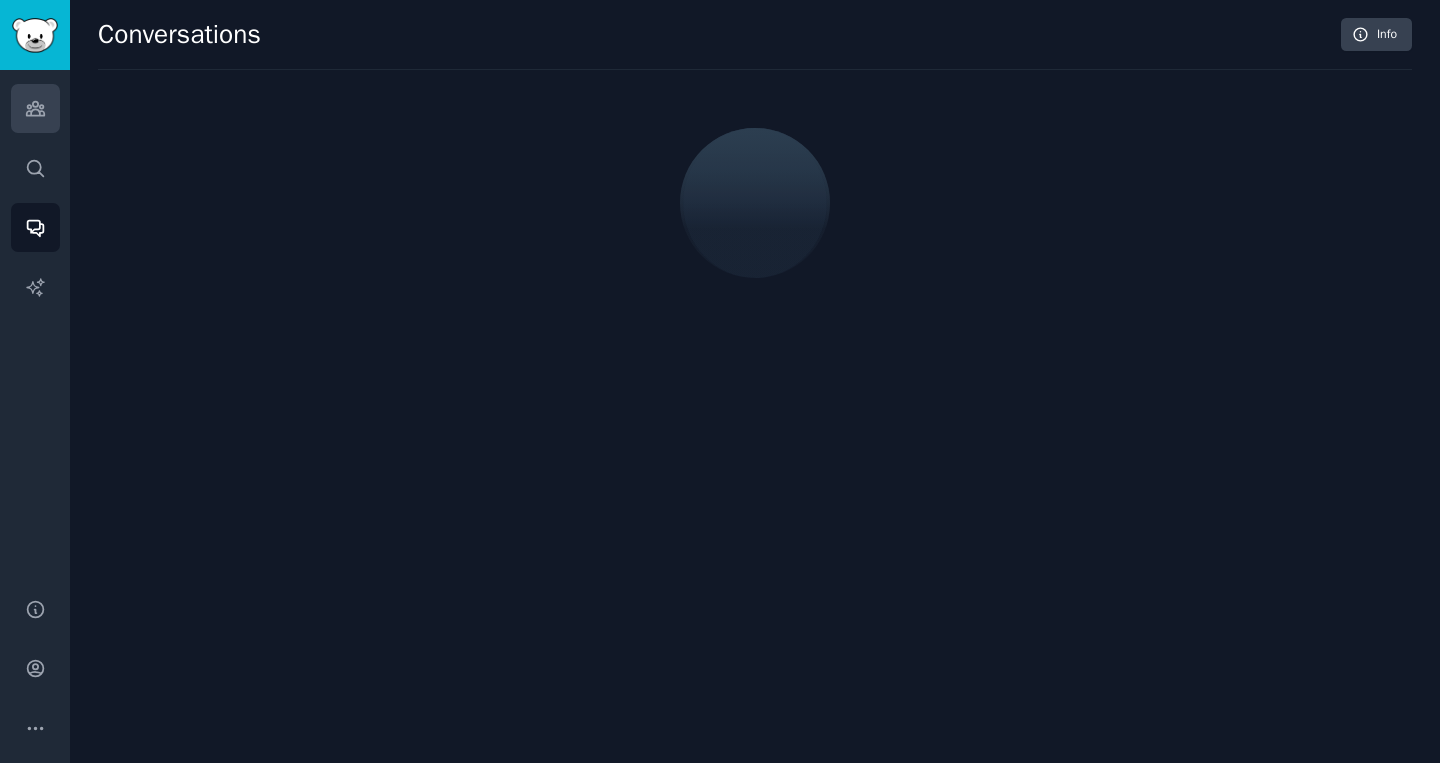 click on "Audiences" at bounding box center (35, 108) 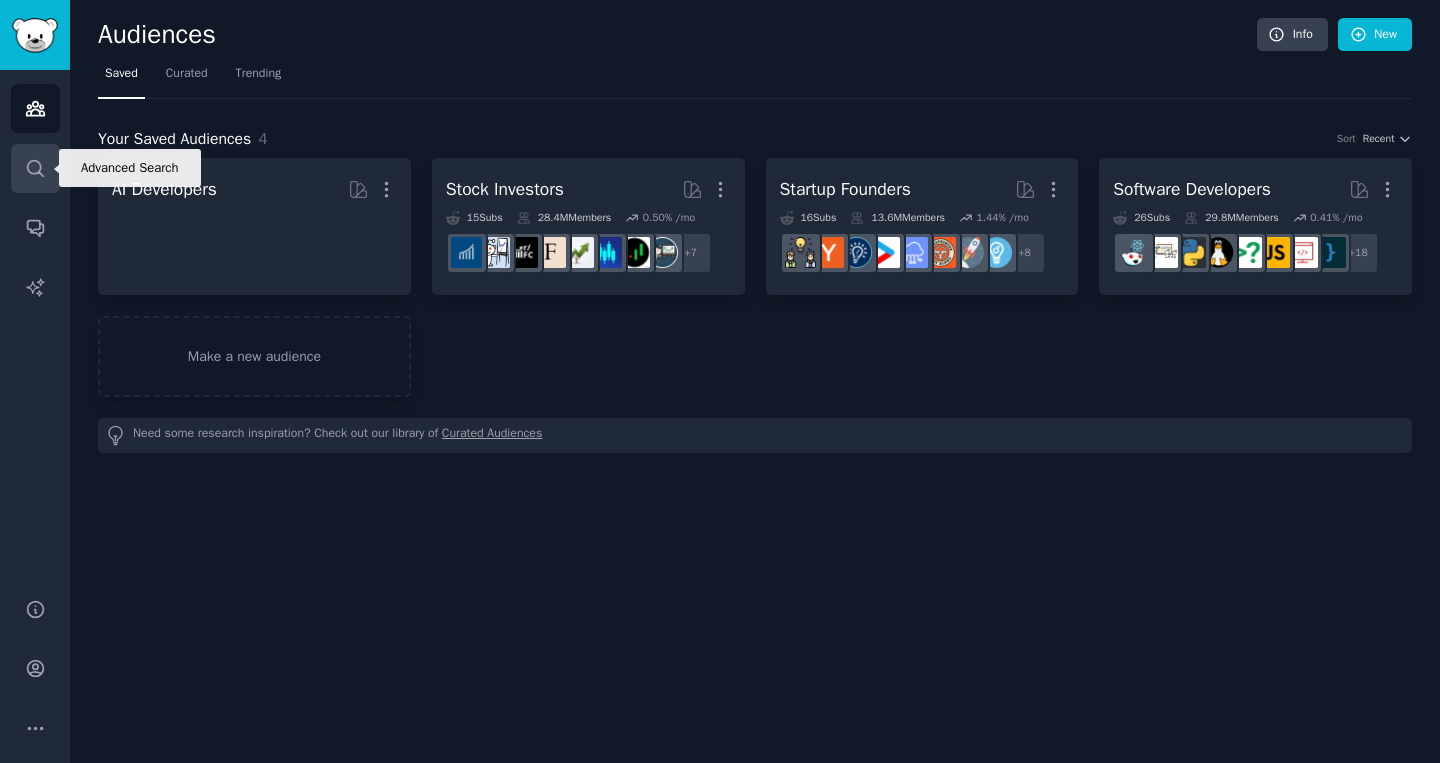 click 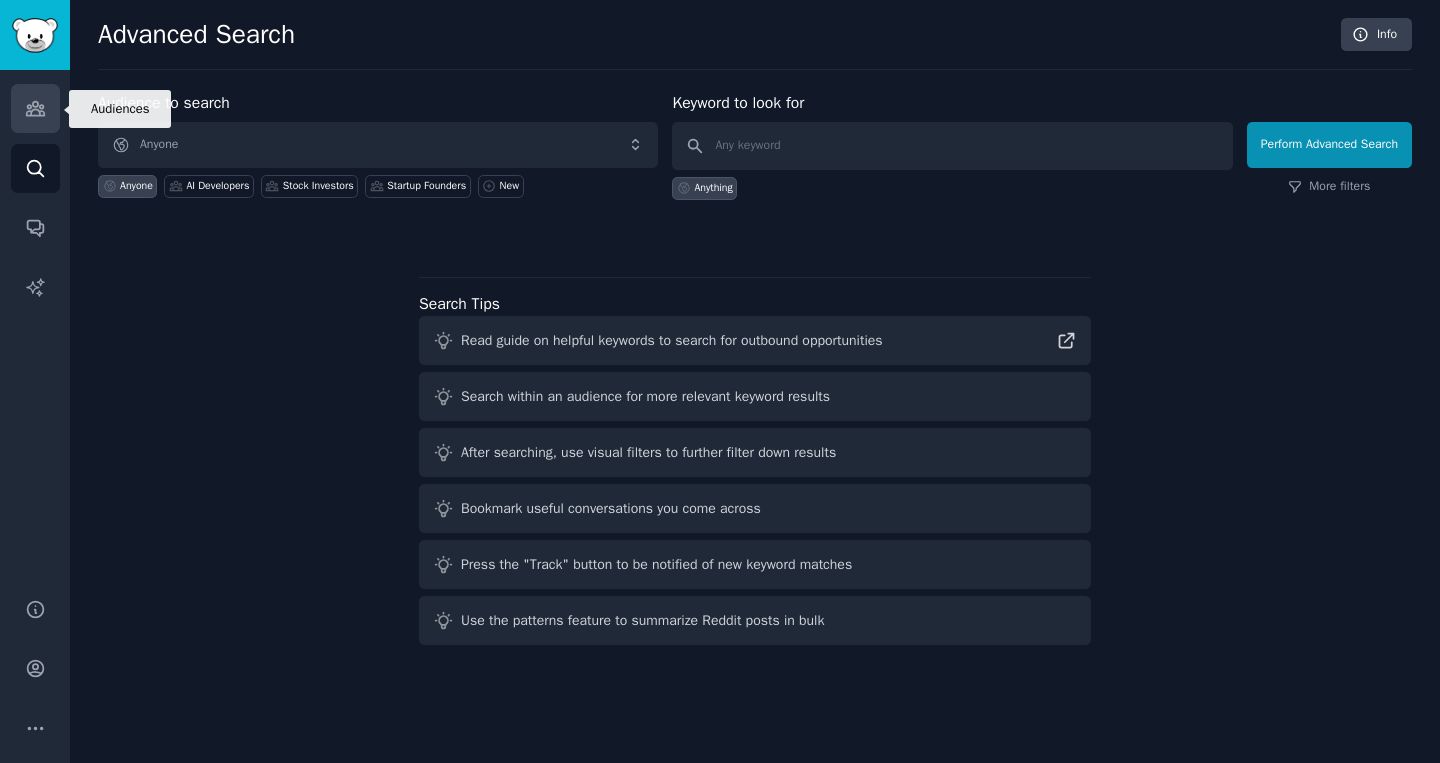click 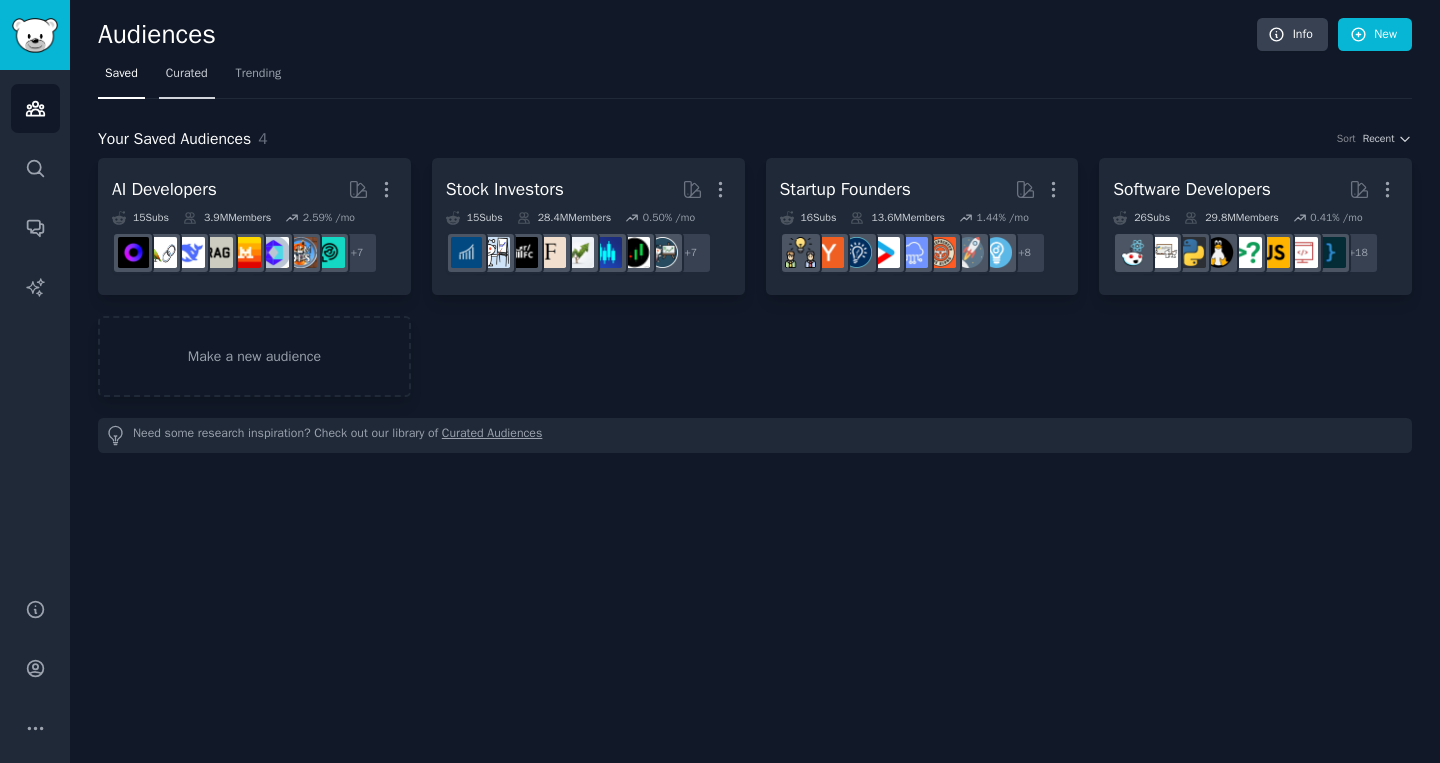 click on "Curated" at bounding box center (187, 74) 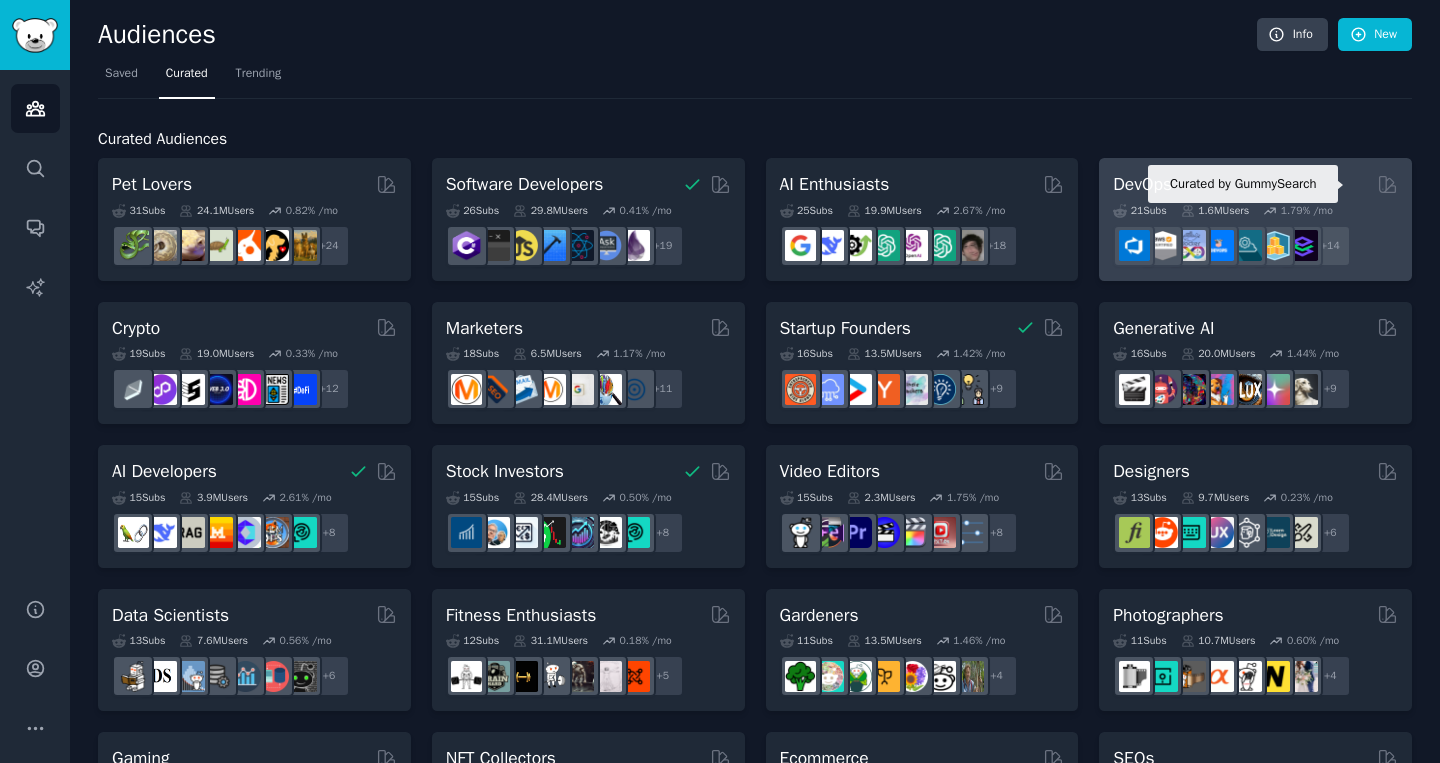click 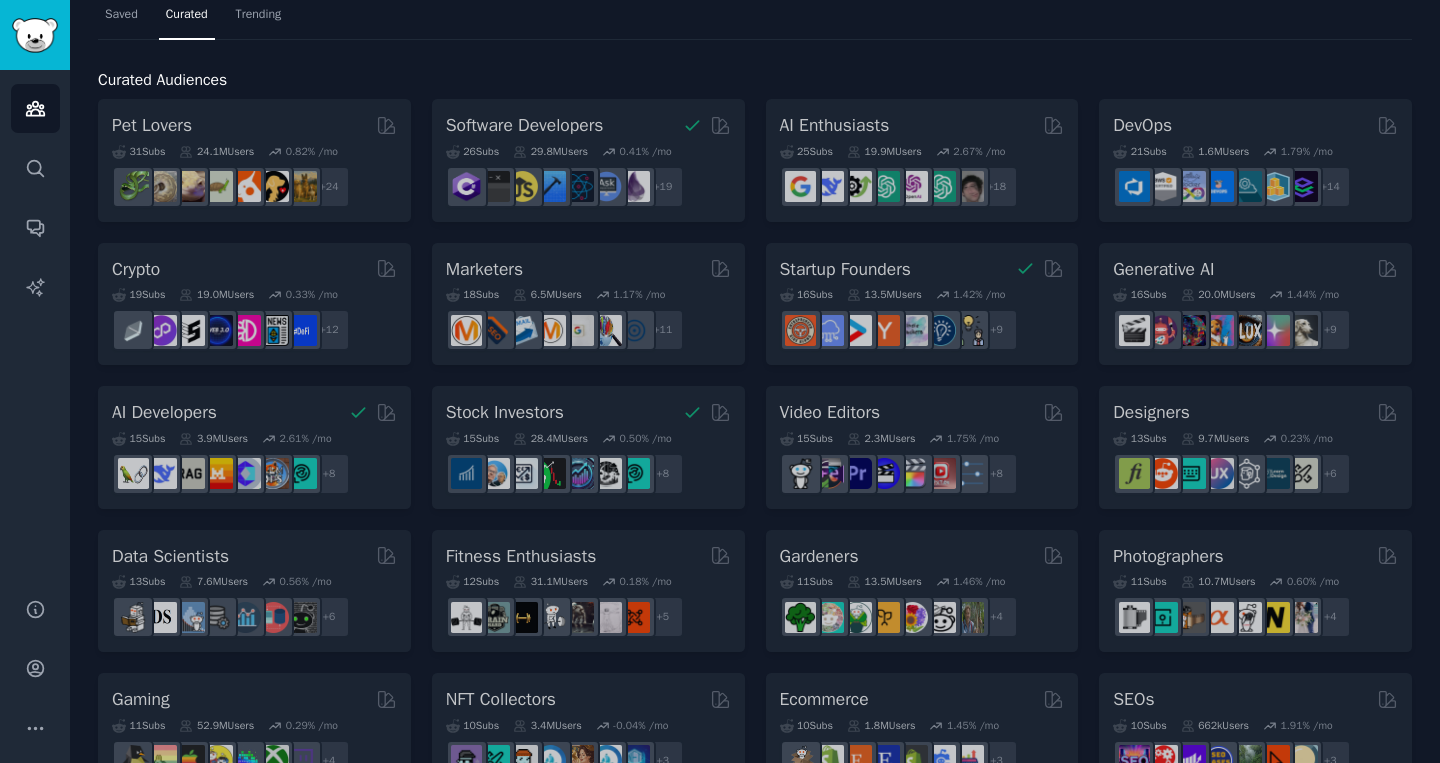 scroll, scrollTop: 60, scrollLeft: 0, axis: vertical 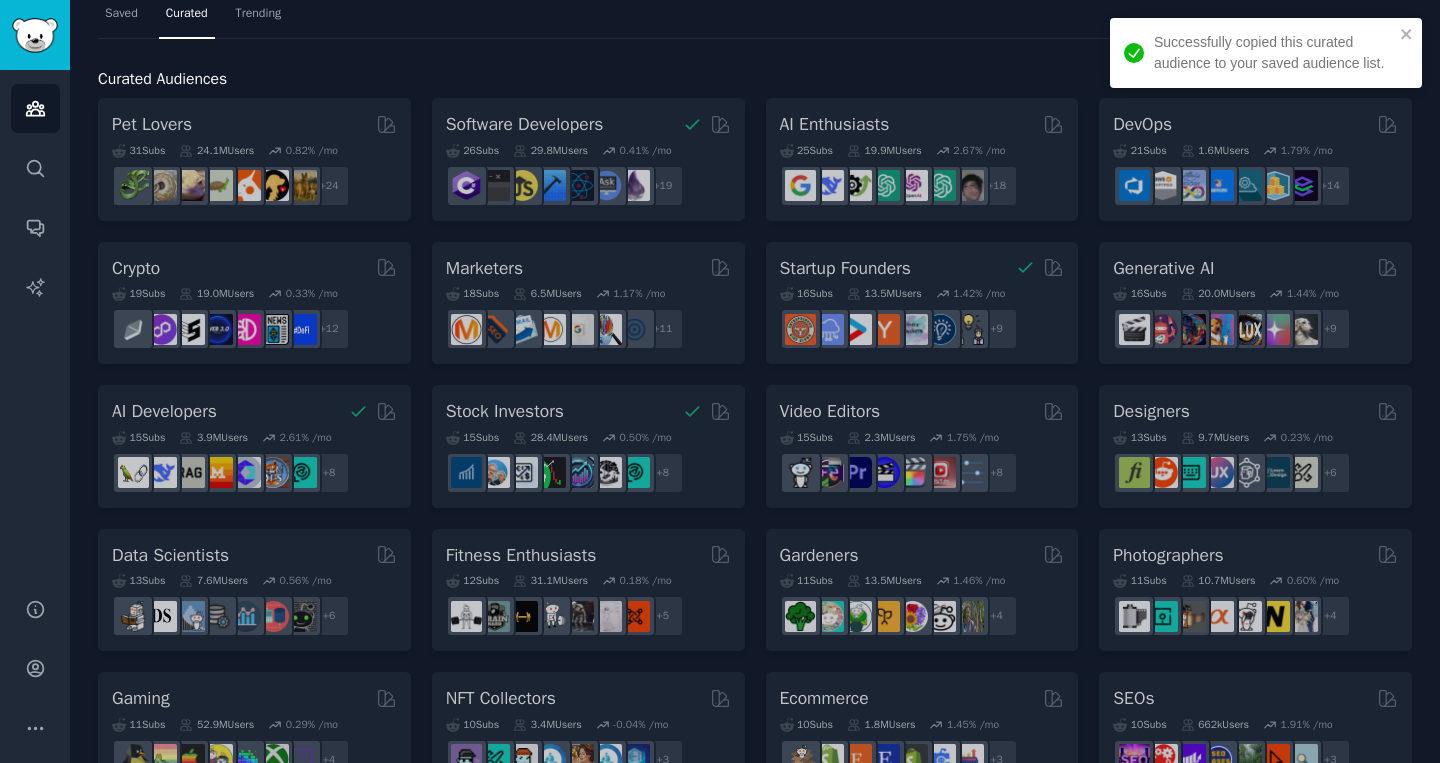 click on "Curated Audiences Pet Lovers 31  Sub s 24.1M  Users 0.82 % /mo + 24 Software Developers 26  Sub s 29.8M  Users 0.41 % /mo + 19 AI Enthusiasts 25  Sub s 19.9M  Users 2.67 % /mo + 18 DevOps Curated by GummySearch 21  Sub s 1.6M  Users 1.79 % /mo r/aws_cdk + 14 Crypto 19  Sub s 19.0M  Users 0.33 % /mo + 12 Marketers Curated by GummySearch 18  Sub s 6.5M  Users 1.17 % /mo r/MarketingResearch + 11 Startup Founders 16  Sub s 13.5M  Users 1.42 % /mo + 9 Generative AI 16  Sub s 20.0M  Users 1.44 % /mo + 9 AI Developers 15  Sub s 3.9M  Users 2.61 % /mo + 8 Stock Investors 15  Sub s 28.4M  Users 0.50 % /mo + 8 Video Editors 15  Sub s 2.3M  Users 1.75 % /mo + 8 Designers 13  Sub s 9.7M  Users 0.23 % /mo + 6 Data Scientists 13  Sub s 7.6M  Users 0.56 % /mo + 6 Fitness Enthusiasts 12  Sub s 31.1M  Users 0.18 % /mo + 5 Gardeners 11  Sub s 13.5M  Users 1.46 % /mo + 4 Photographers 11  Sub s 10.7M  Users 0.60 % /mo + 4 Gaming 11  Sub s 52.9M  Users 0.29 % /mo + 4 NFT Collectors 10  Sub s 3.4M  Users -0.04 % /mo + 3 Ecommerce" at bounding box center [755, 776] 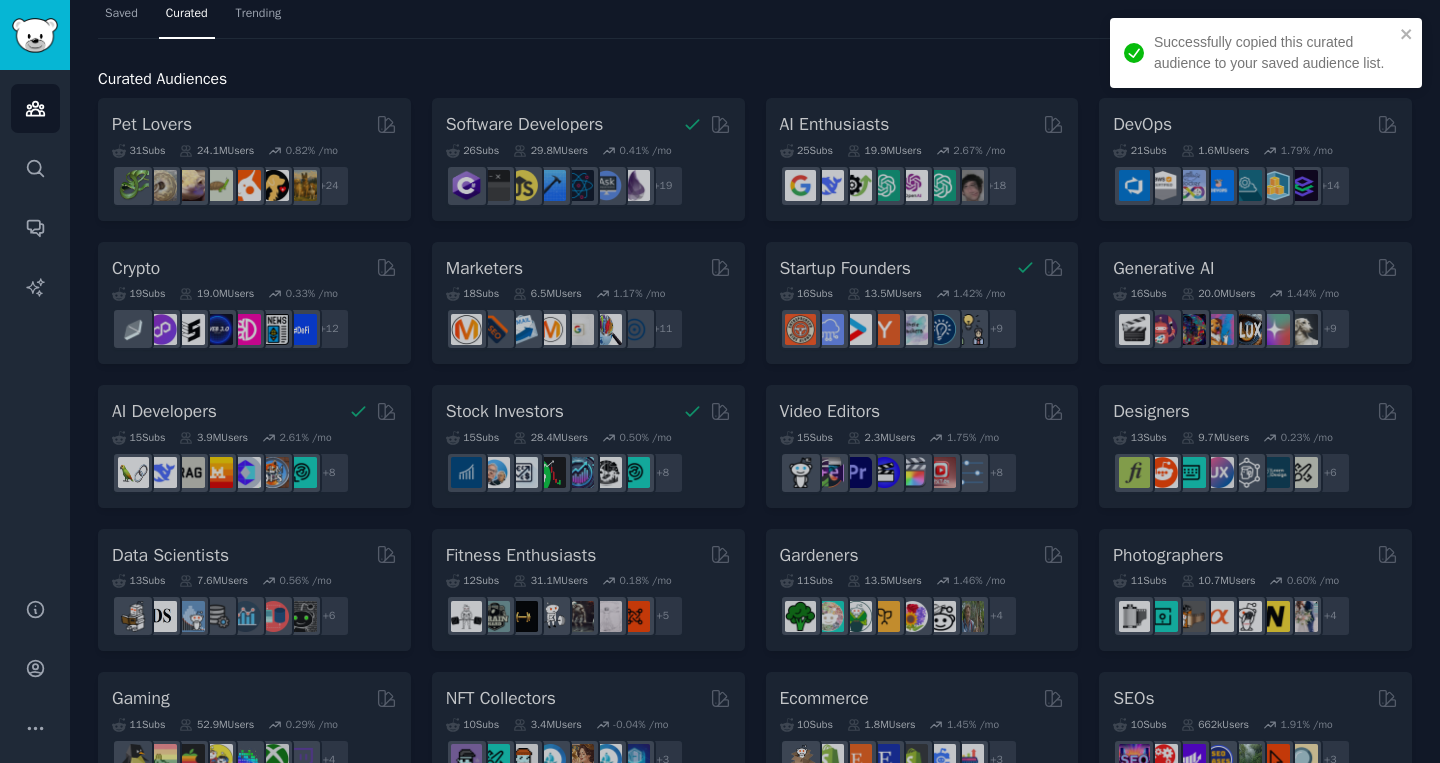 click on "Pet Lovers 31  Sub s 24.1M  Users 0.82 % /mo + 24 Software Developers 26  Sub s 29.8M  Users 0.41 % /mo + 19 AI Enthusiasts 25  Sub s 19.9M  Users 2.67 % /mo + 18 DevOps Curated by GummySearch 21  Sub s 1.6M  Users 1.79 % /mo r/aws_cdk + 14 Crypto 19  Sub s 19.0M  Users 0.33 % /mo + 12 Marketers Curated by GummySearch 18  Sub s 6.5M  Users 1.17 % /mo r/MarketingResearch + 11 Startup Founders 16  Sub s 13.5M  Users 1.42 % /mo + 9 Generative AI 16  Sub s 20.0M  Users 1.44 % /mo + 9 AI Developers 15  Sub s 3.9M  Users 2.61 % /mo + 8 Stock Investors 15  Sub s 28.4M  Users 0.50 % /mo + 8 Video Editors 15  Sub s 2.3M  Users 1.75 % /mo + 8 Designers 13  Sub s 9.7M  Users 0.23 % /mo + 6 Data Scientists 13  Sub s 7.6M  Users 0.56 % /mo + 6 Fitness Enthusiasts 12  Sub s 31.1M  Users 0.18 % /mo + 5 Gardeners 11  Sub s 13.5M  Users 1.46 % /mo + 4 Photographers 11  Sub s 10.7M  Users 0.60 % /mo + 4 Gaming 11  Sub s 52.9M  Users 0.29 % /mo + 4 NFT Collectors 10  Sub s 3.4M  Users -0.04 % /mo + 3 Ecommerce 10  Sub s 1.8M +" at bounding box center [755, 805] 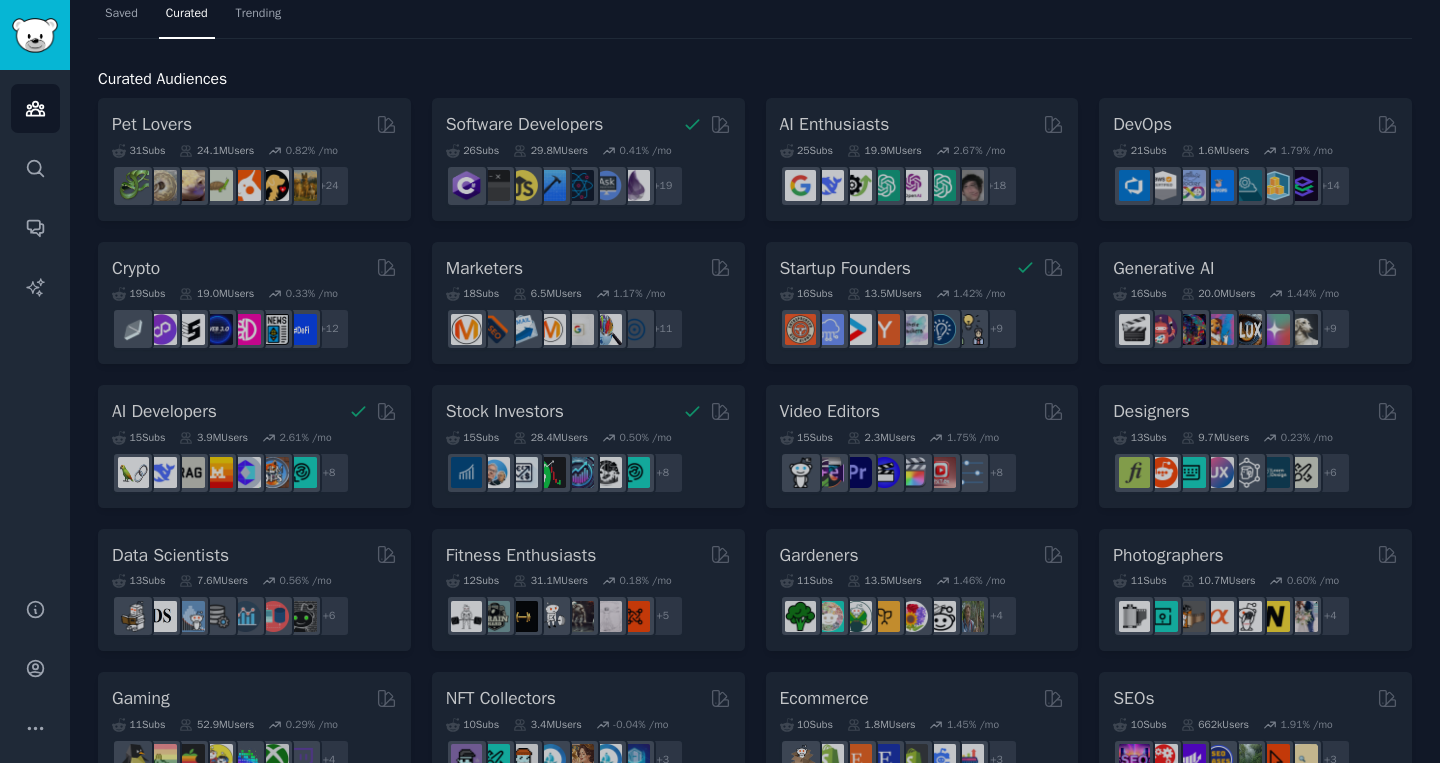 click on "Curated Audiences" at bounding box center (755, 79) 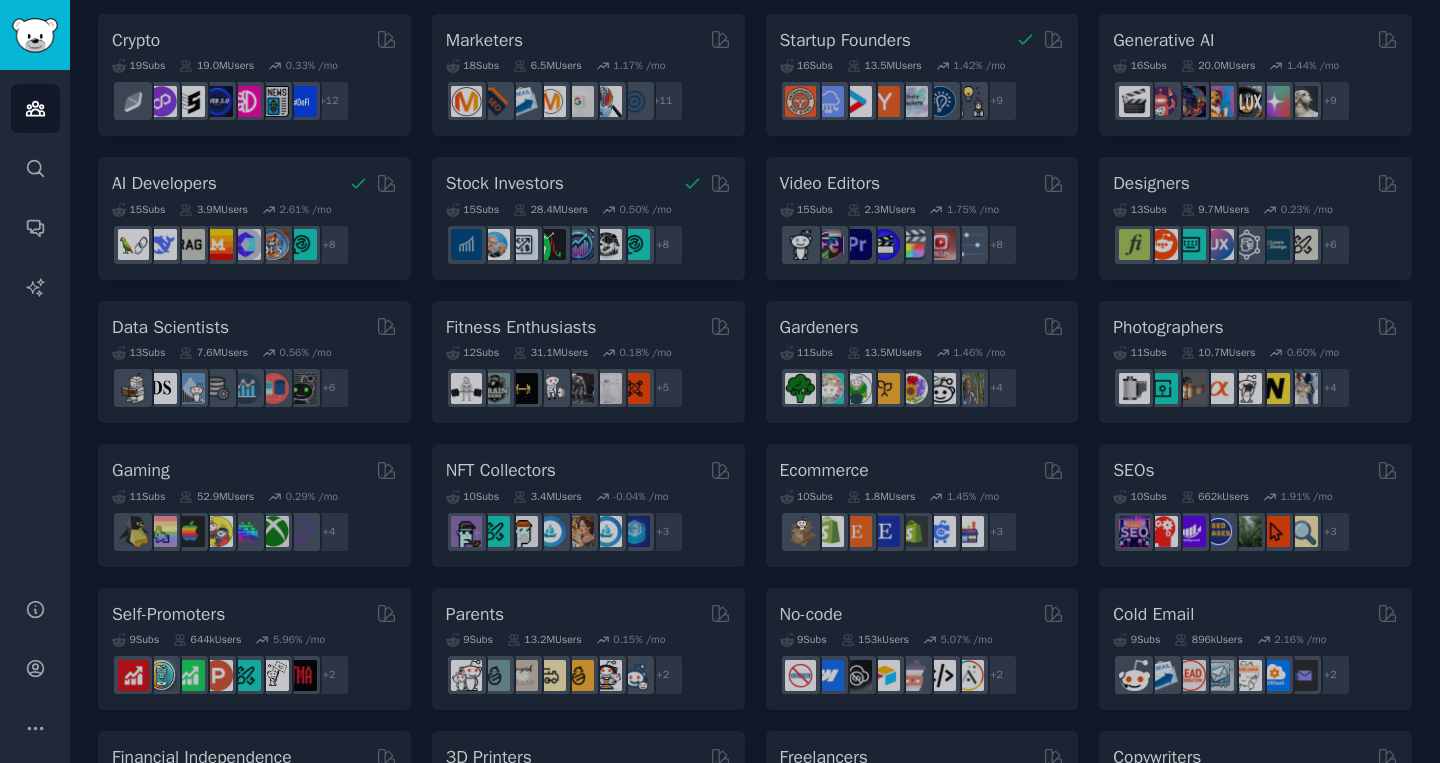 scroll, scrollTop: 133, scrollLeft: 0, axis: vertical 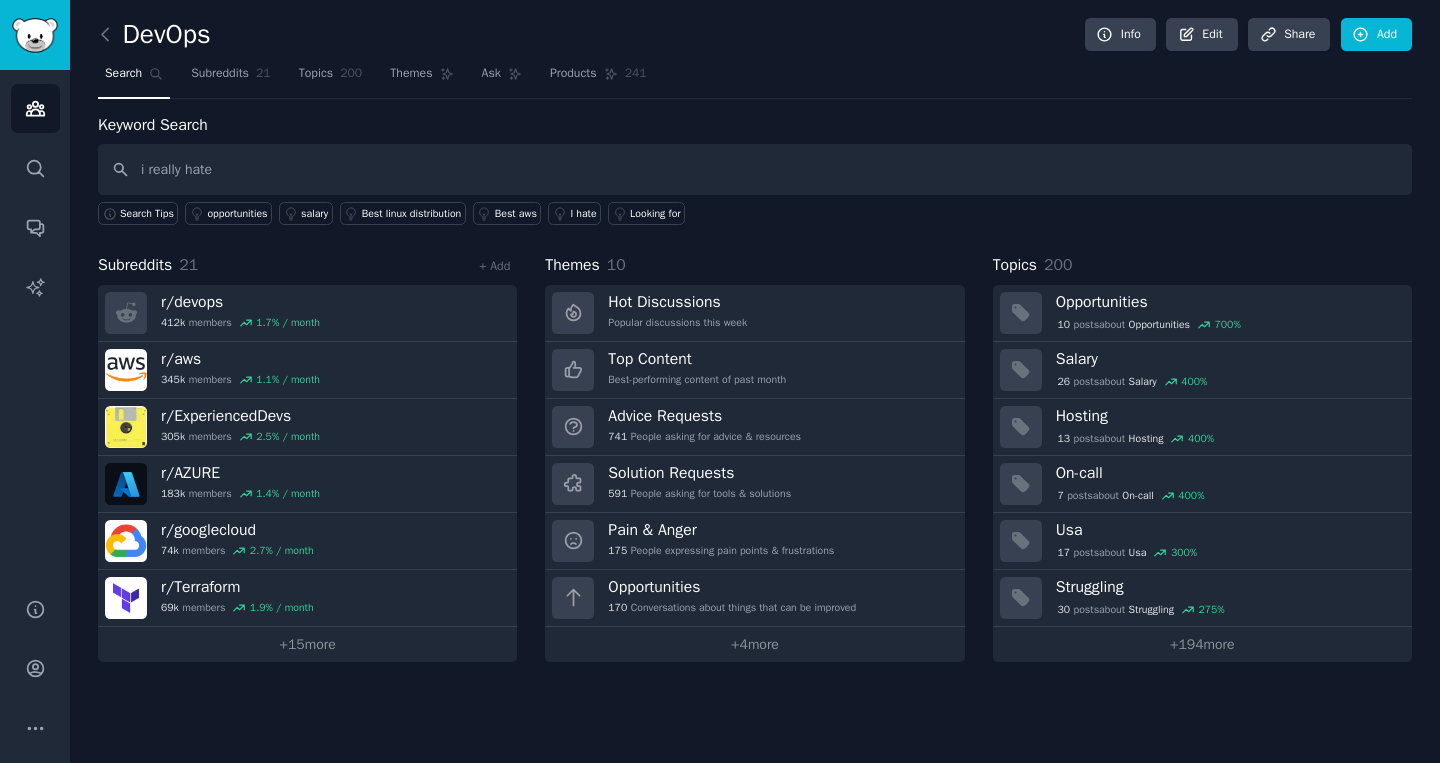 type on "i really hate" 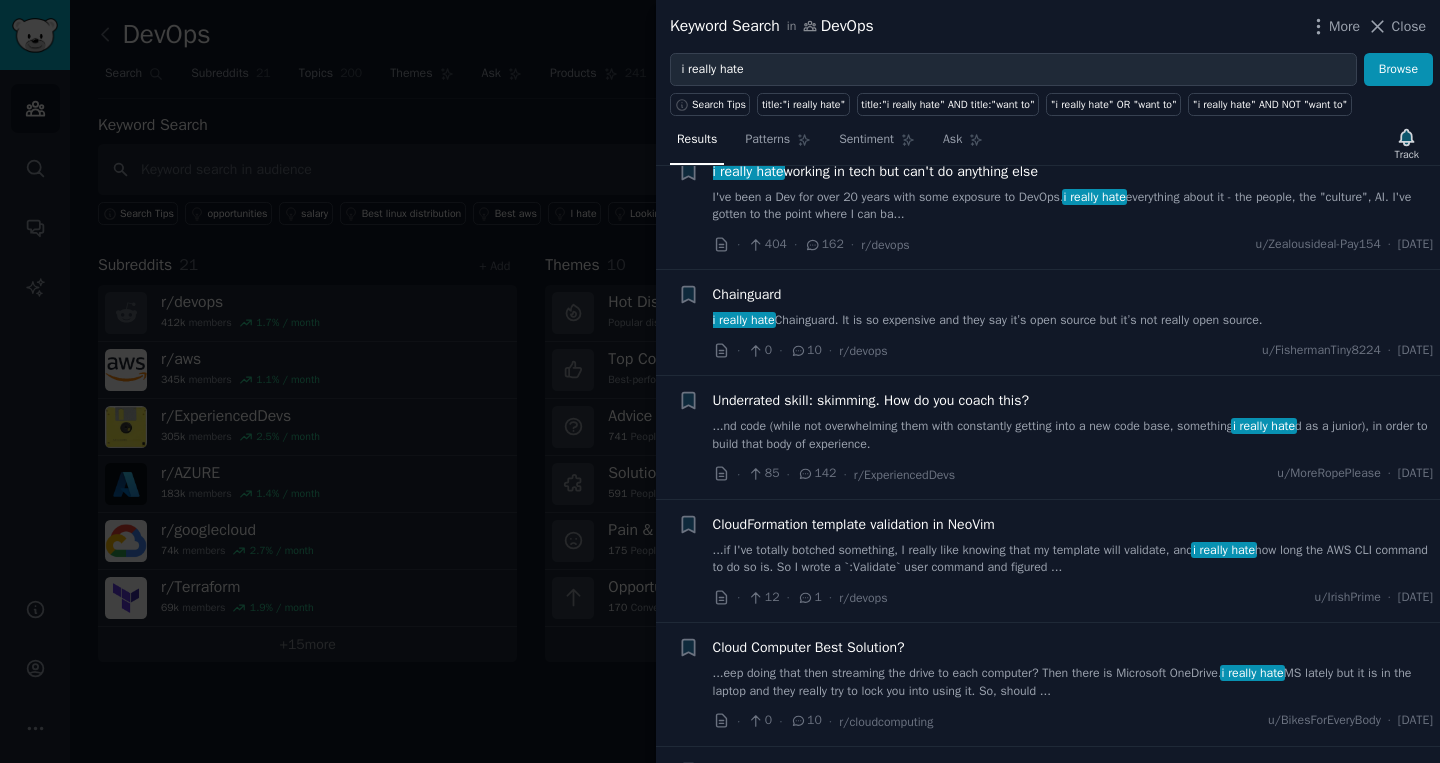 scroll, scrollTop: 406, scrollLeft: 0, axis: vertical 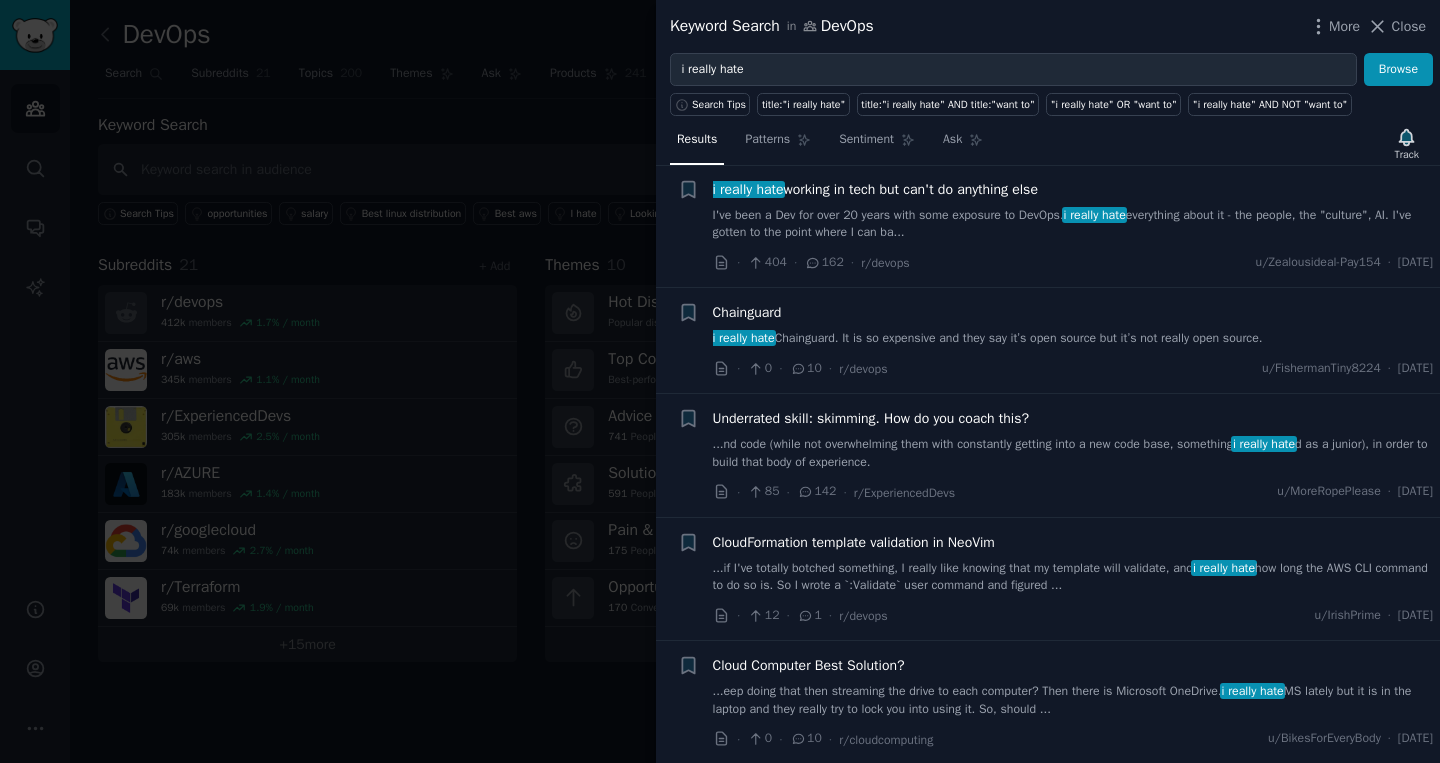 click on "i really hate  working in tech but can't do anything else" at bounding box center (875, 189) 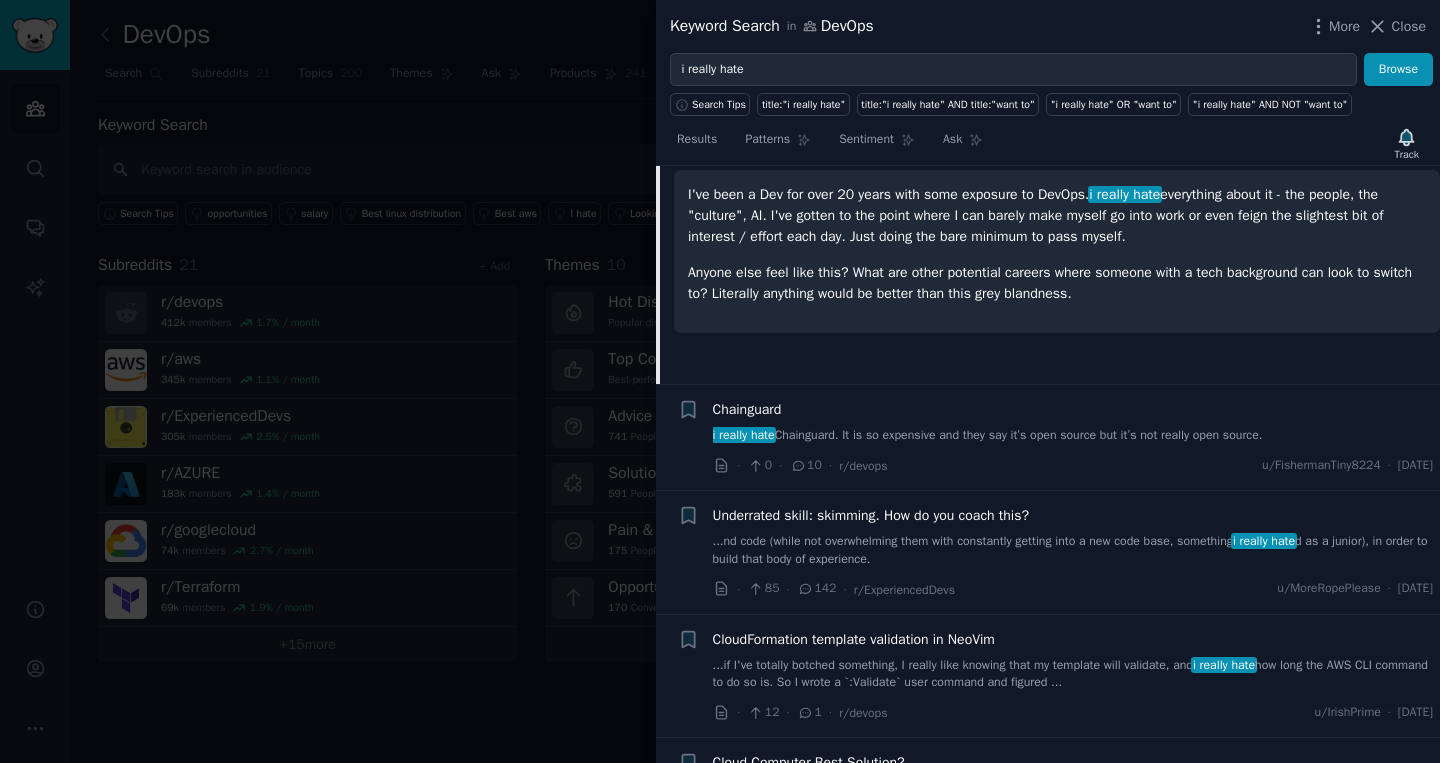 scroll, scrollTop: 333, scrollLeft: 0, axis: vertical 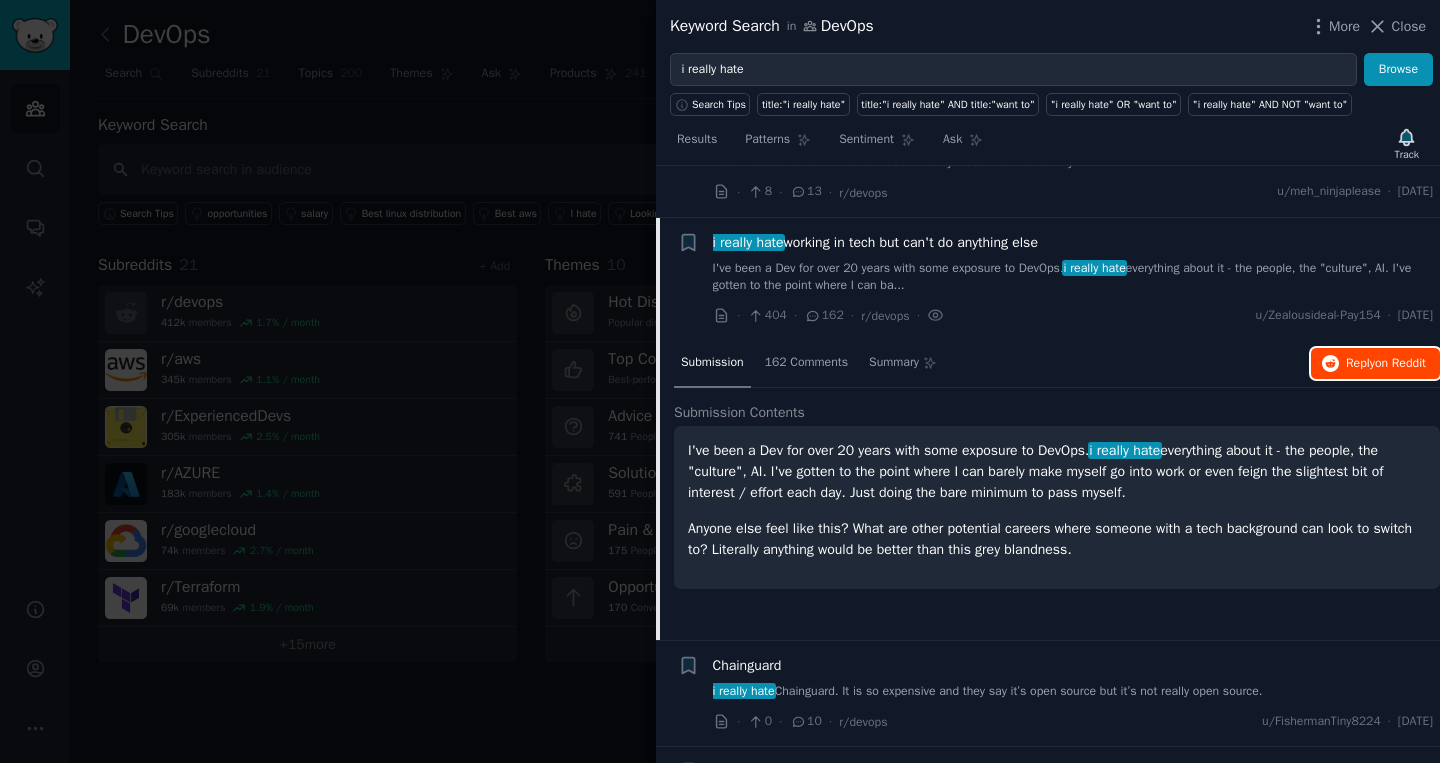 click on "on Reddit" at bounding box center [1400, 363] 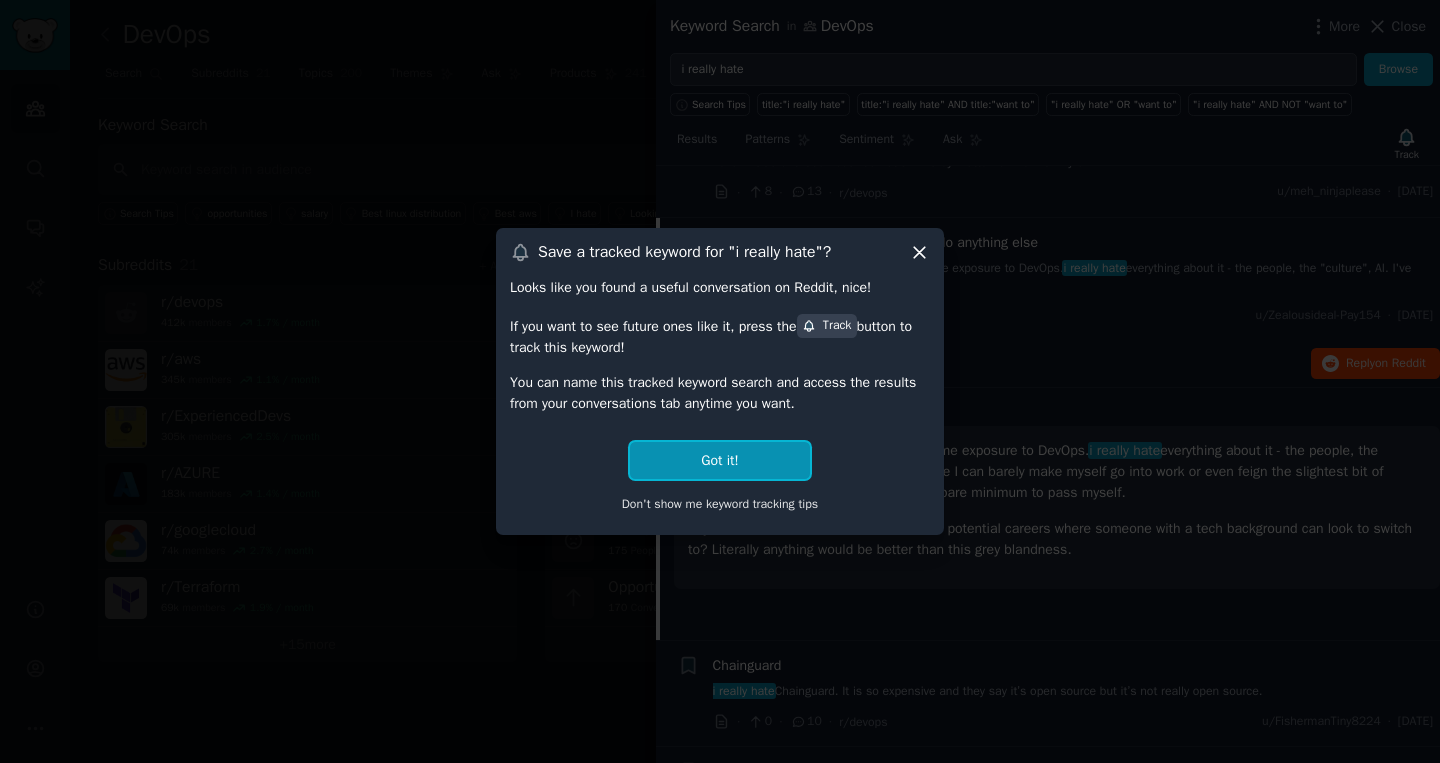 click on "Got it!" at bounding box center [719, 460] 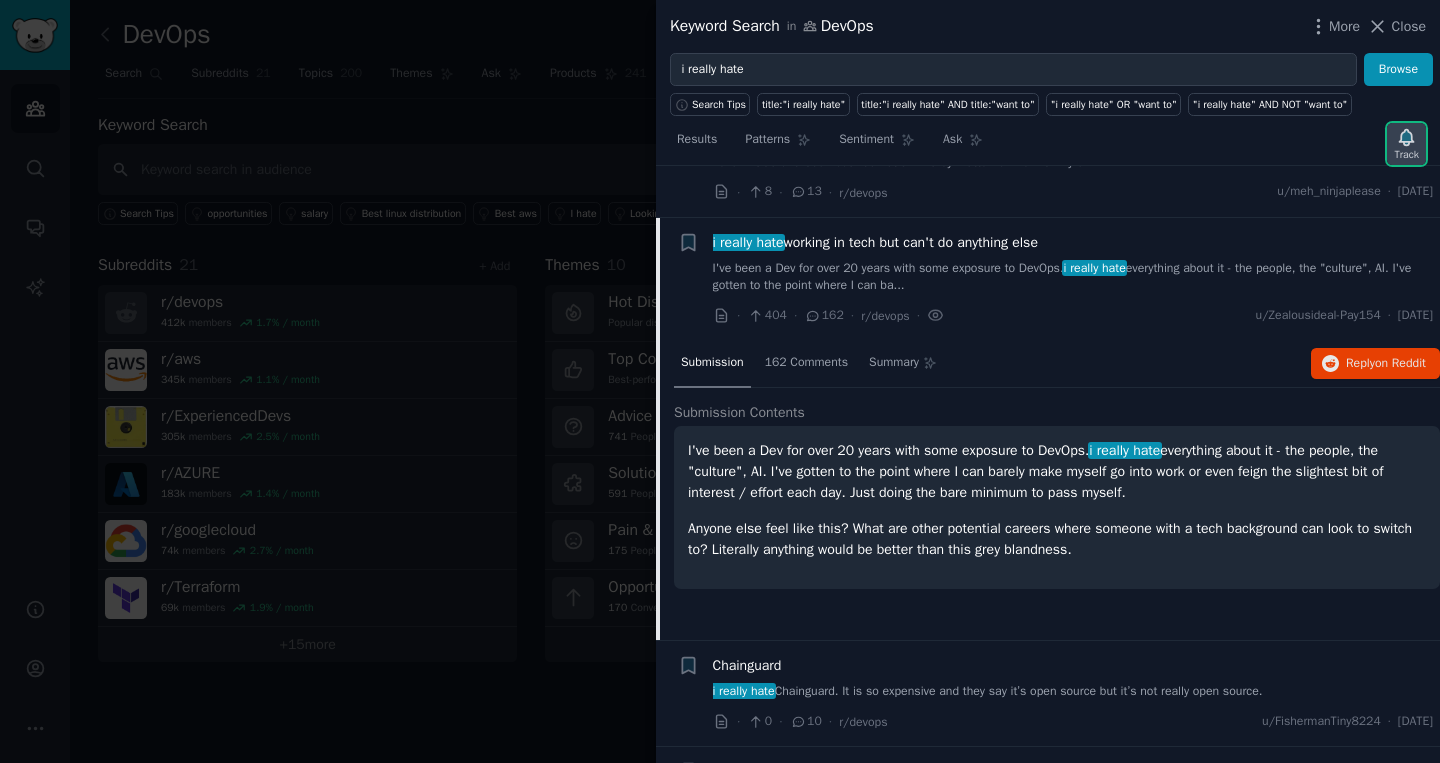 click 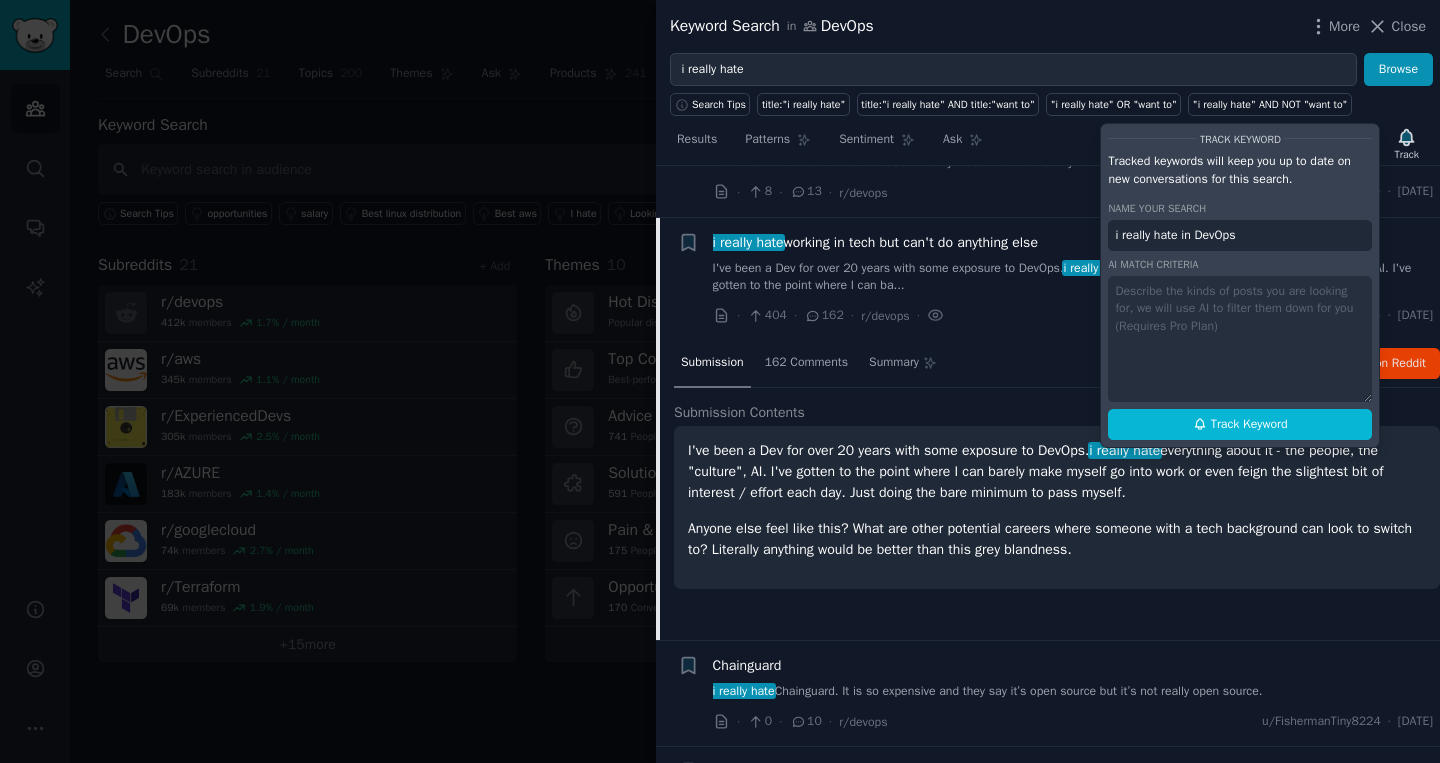 click on "i really hate in DevOps" at bounding box center (1240, 236) 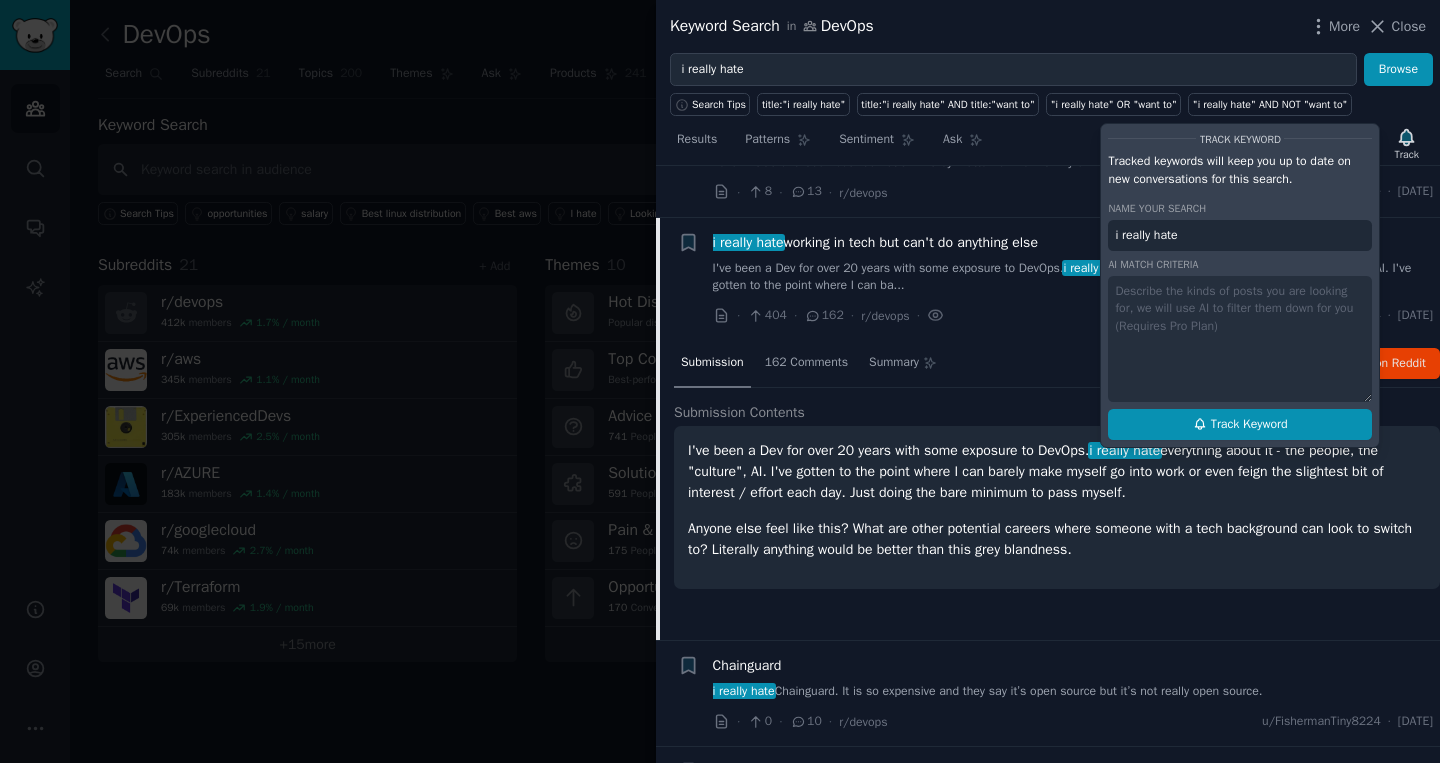 click on "Track Keyword" at bounding box center [1249, 425] 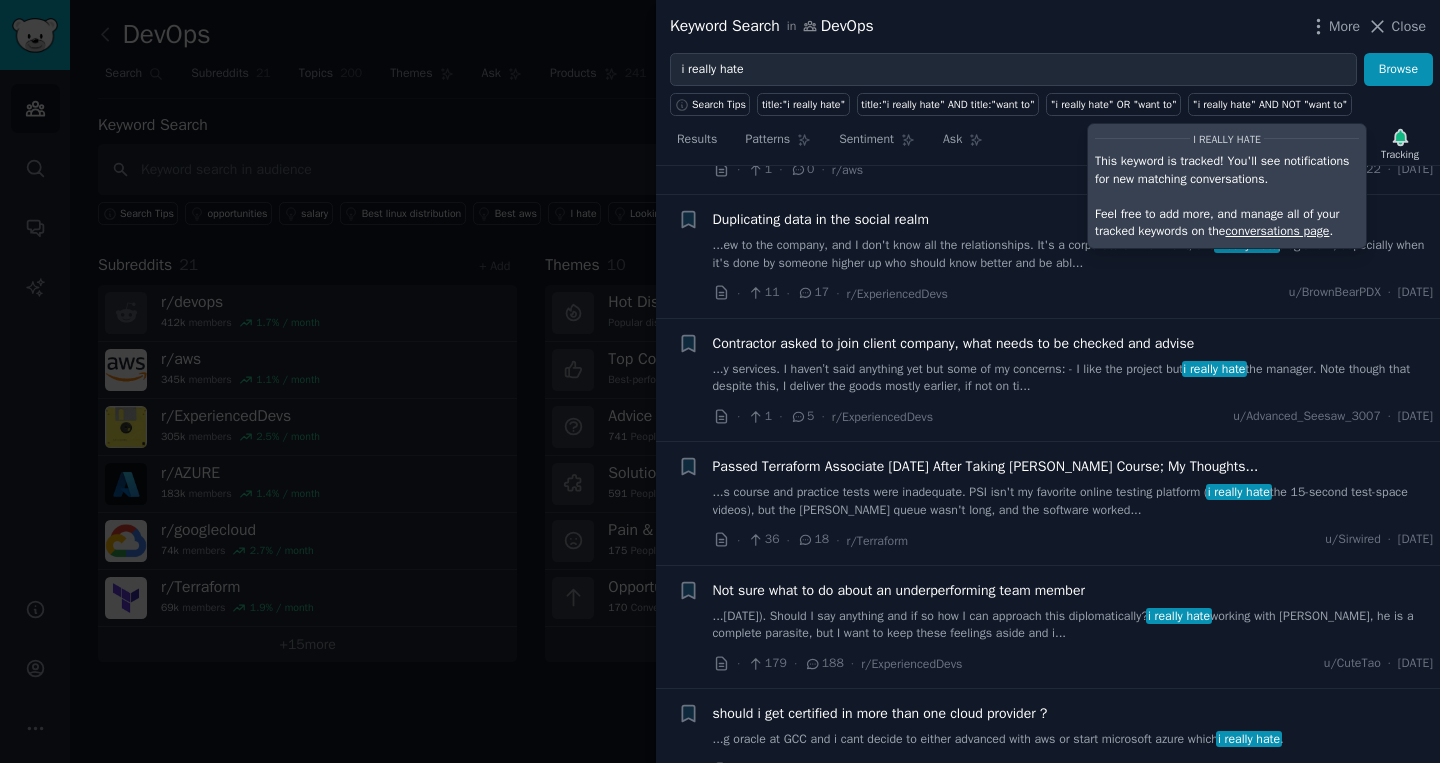 scroll, scrollTop: 2321, scrollLeft: 0, axis: vertical 